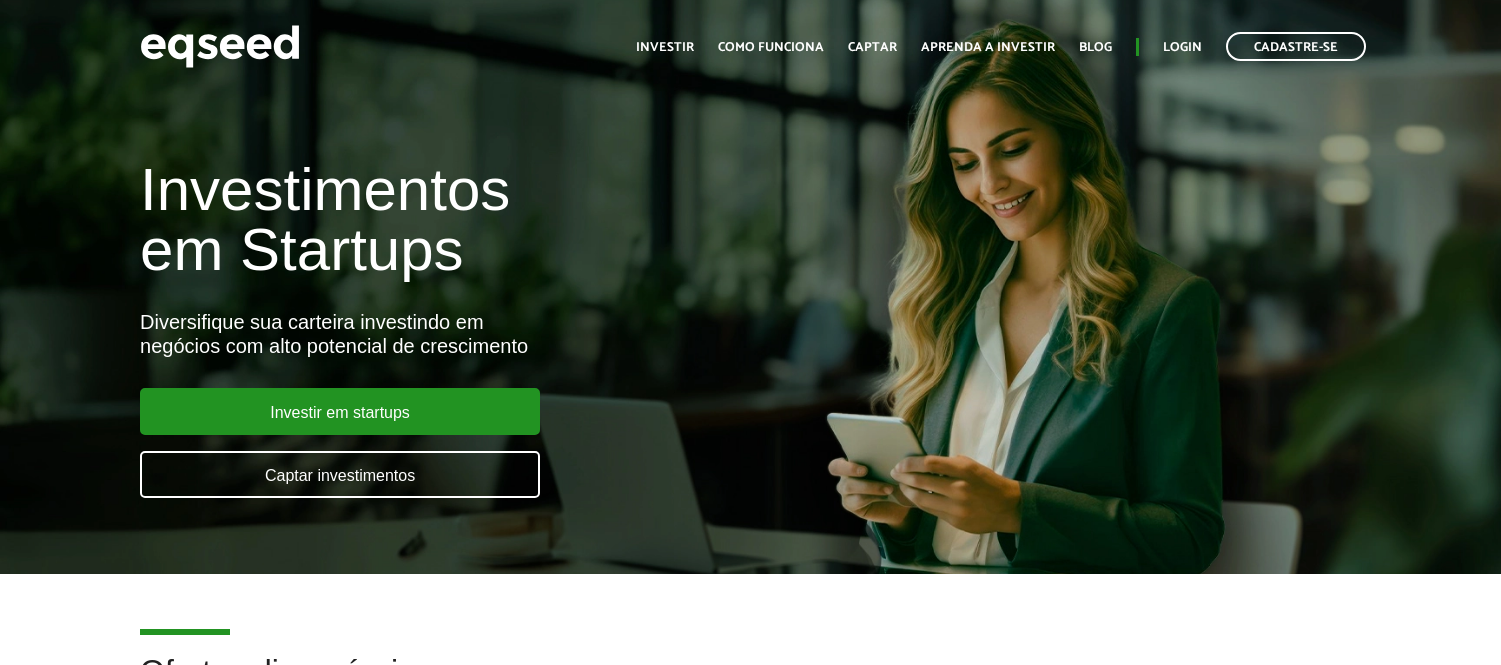 scroll, scrollTop: 0, scrollLeft: 0, axis: both 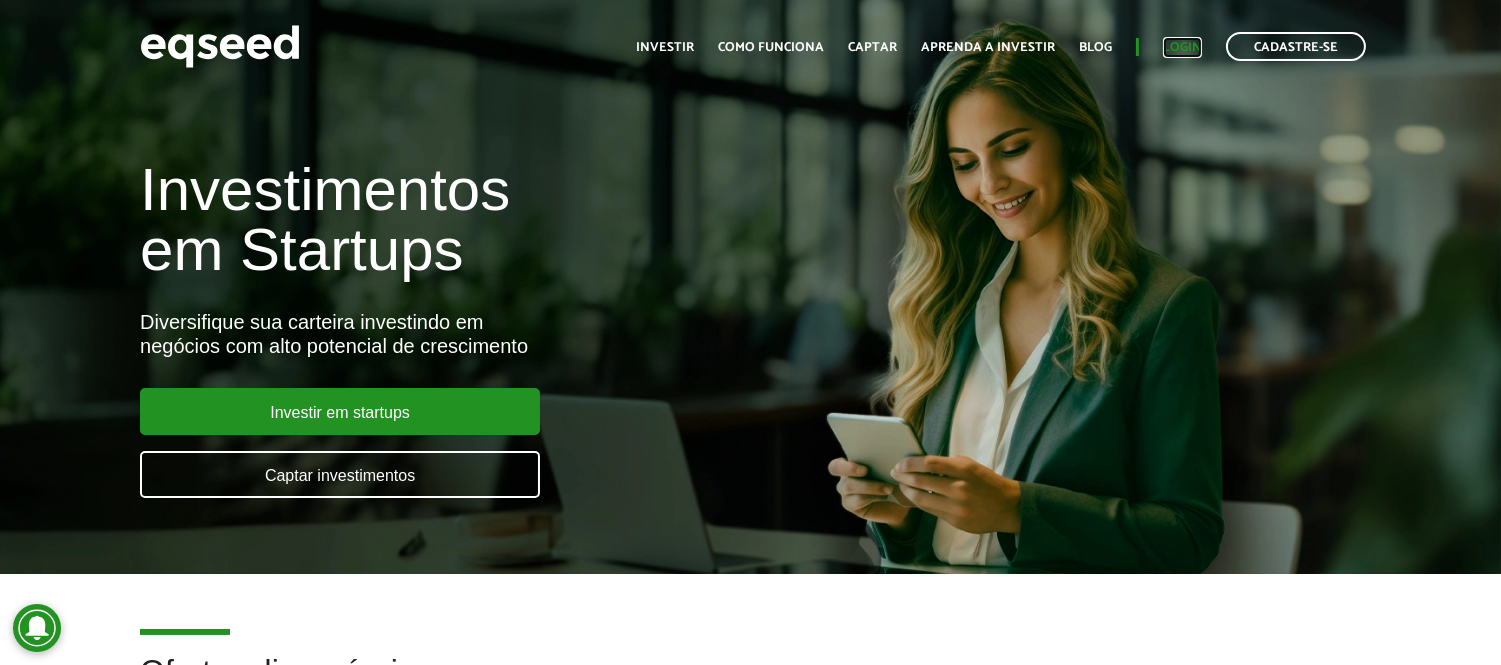 click on "Login" at bounding box center (1182, 47) 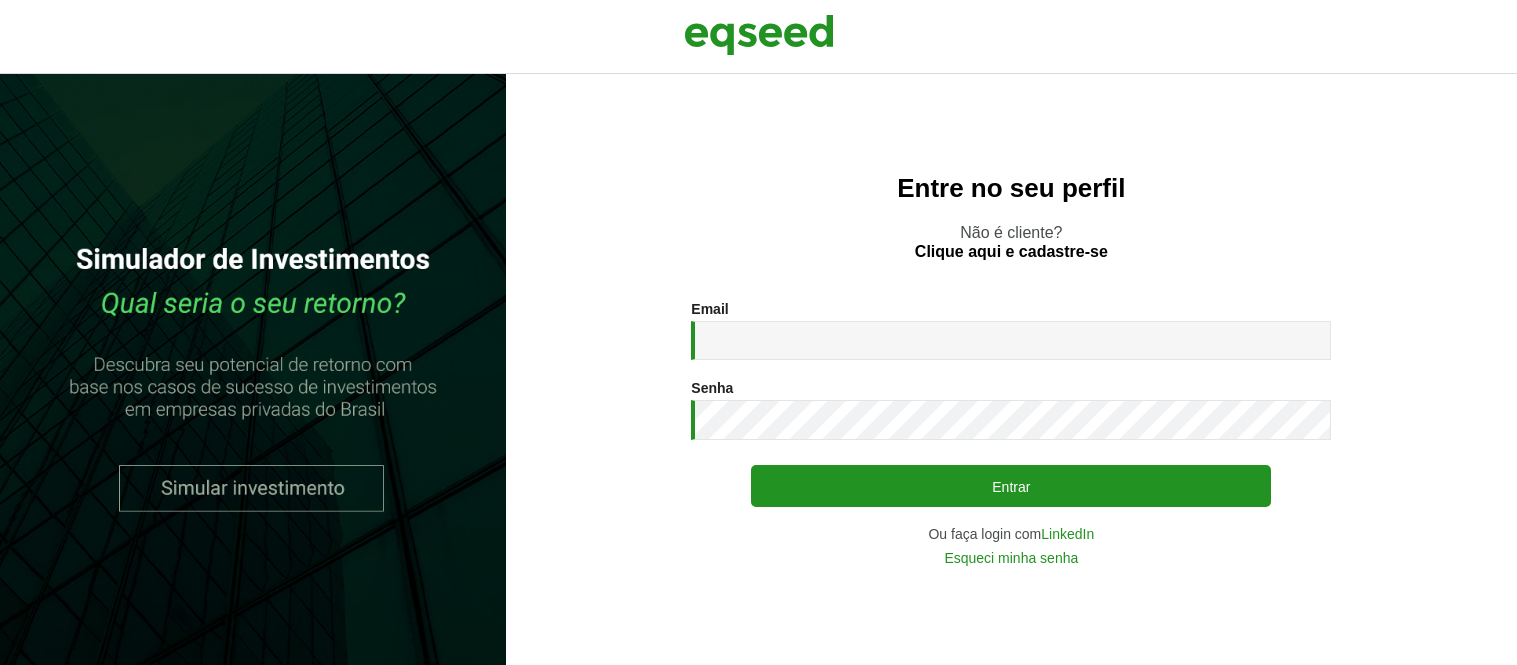 scroll, scrollTop: 0, scrollLeft: 0, axis: both 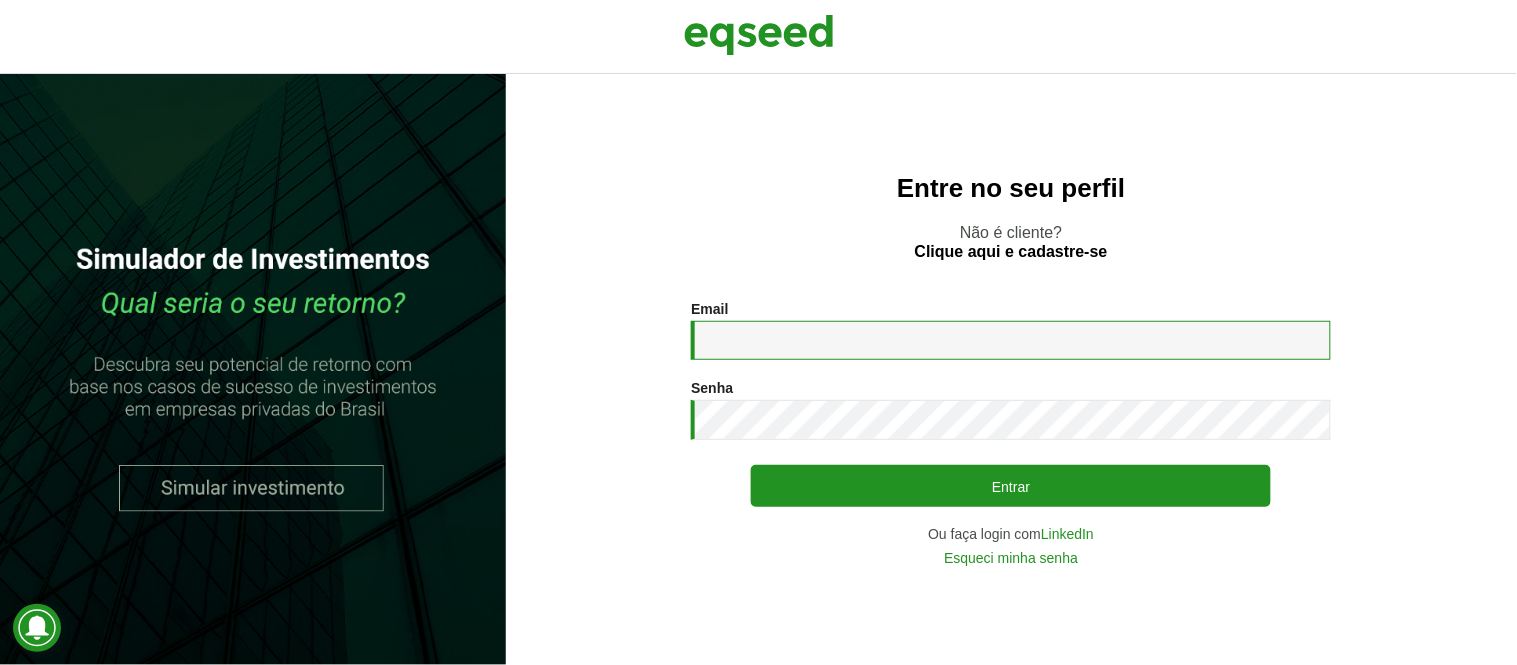 click on "Email  *" at bounding box center (1011, 340) 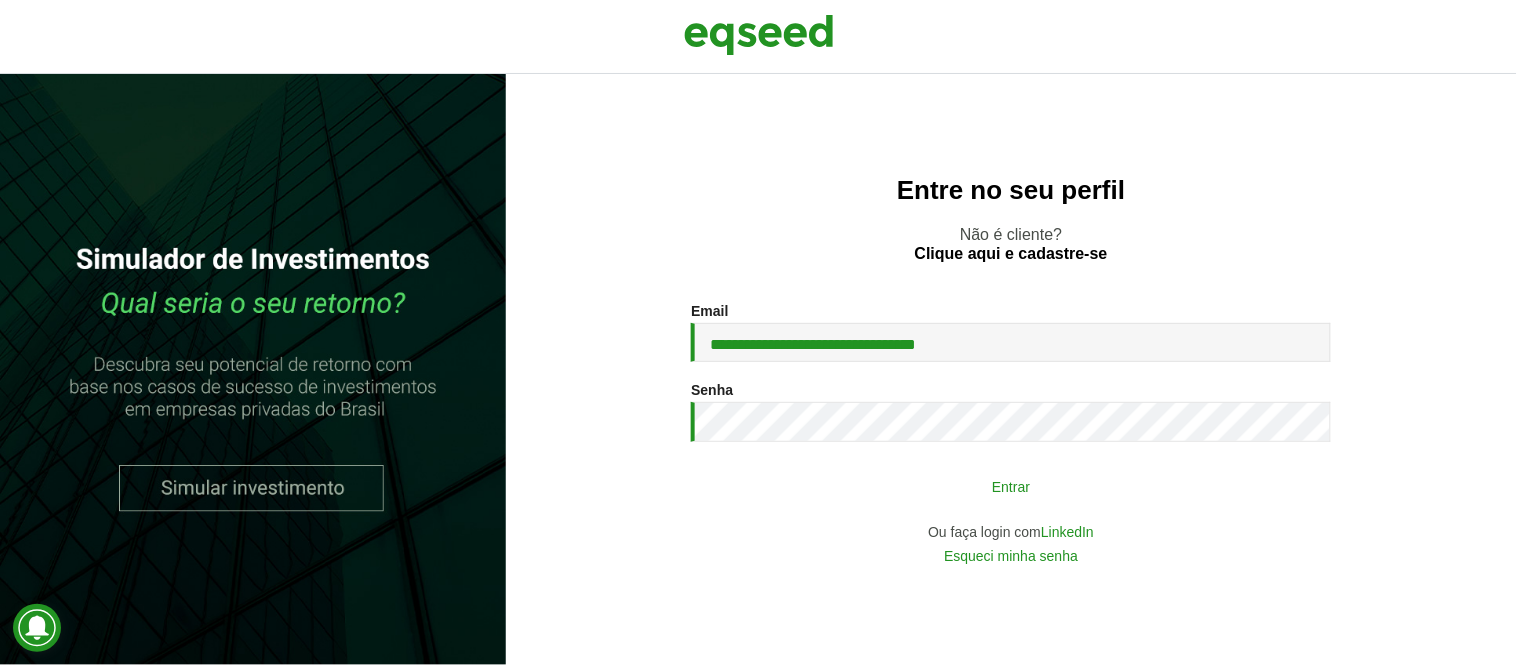 click on "Entrar" at bounding box center (1011, 486) 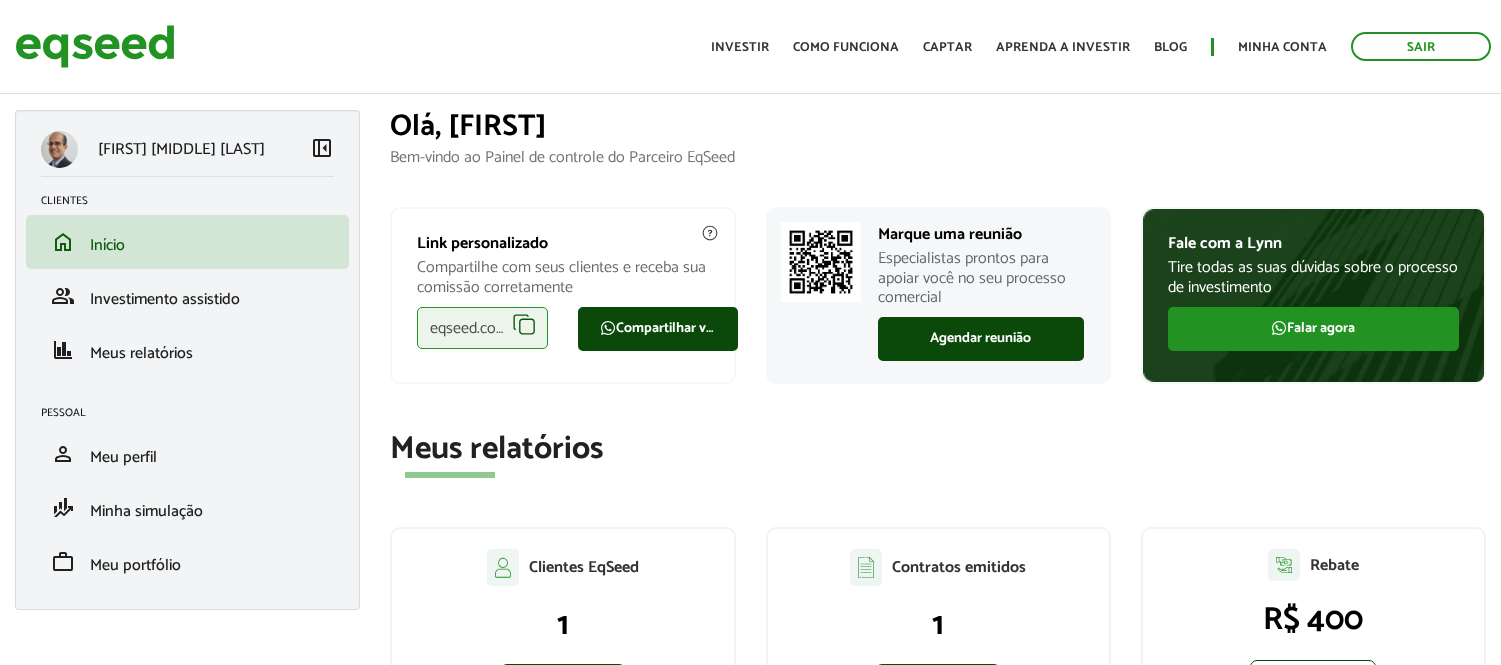 scroll, scrollTop: 0, scrollLeft: 0, axis: both 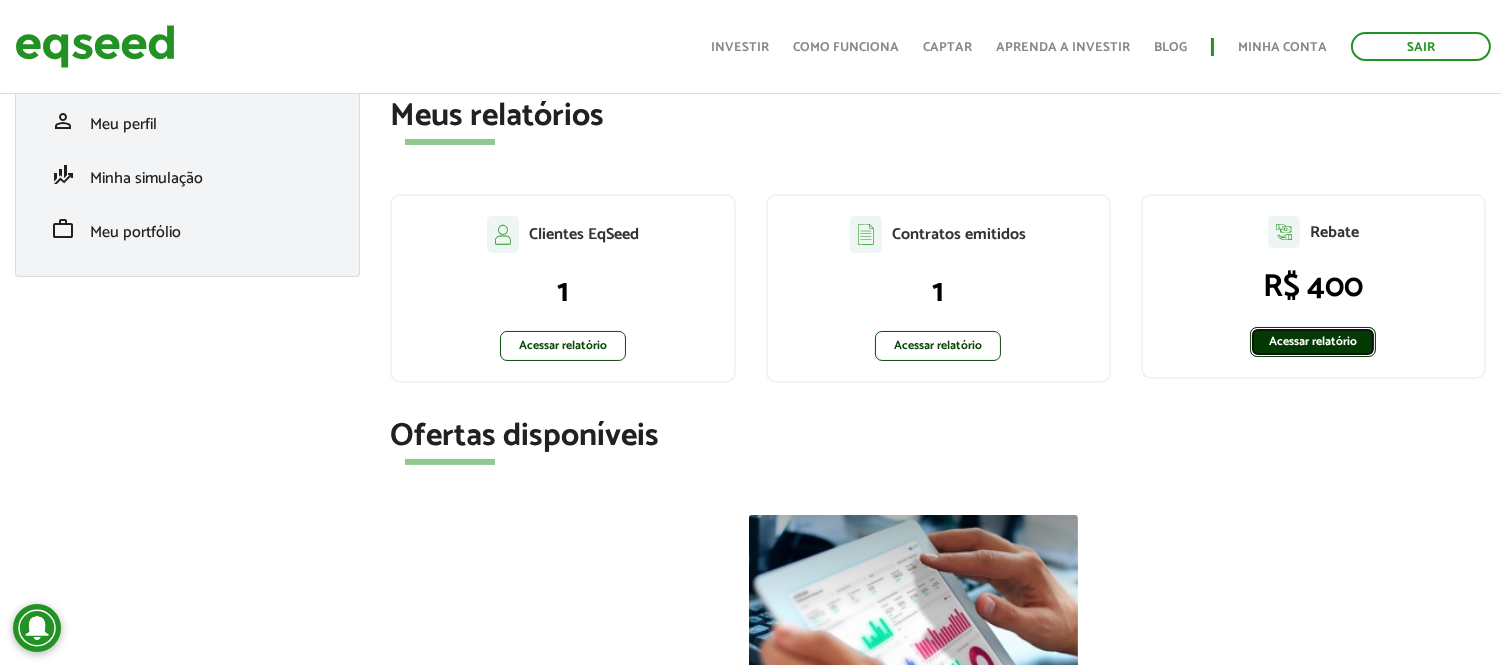 click on "Acessar relatório" at bounding box center (1313, 342) 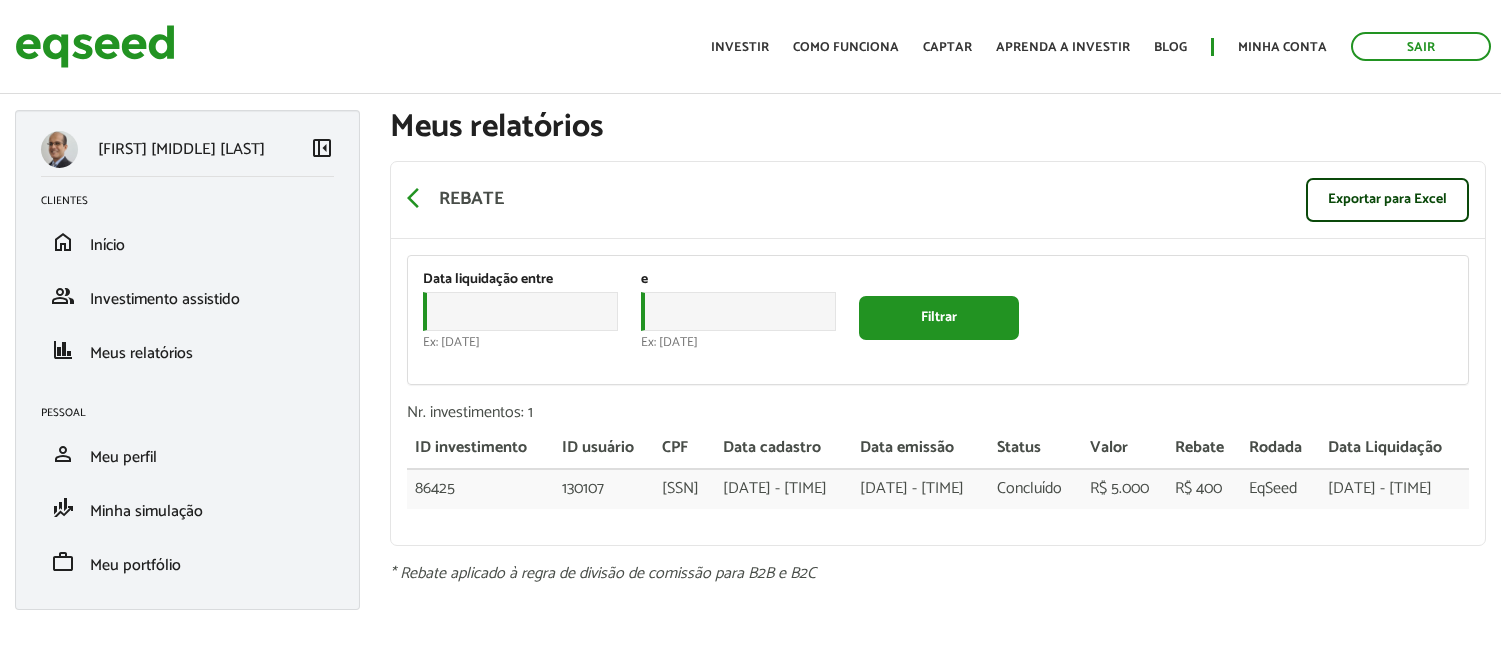 scroll, scrollTop: 0, scrollLeft: 0, axis: both 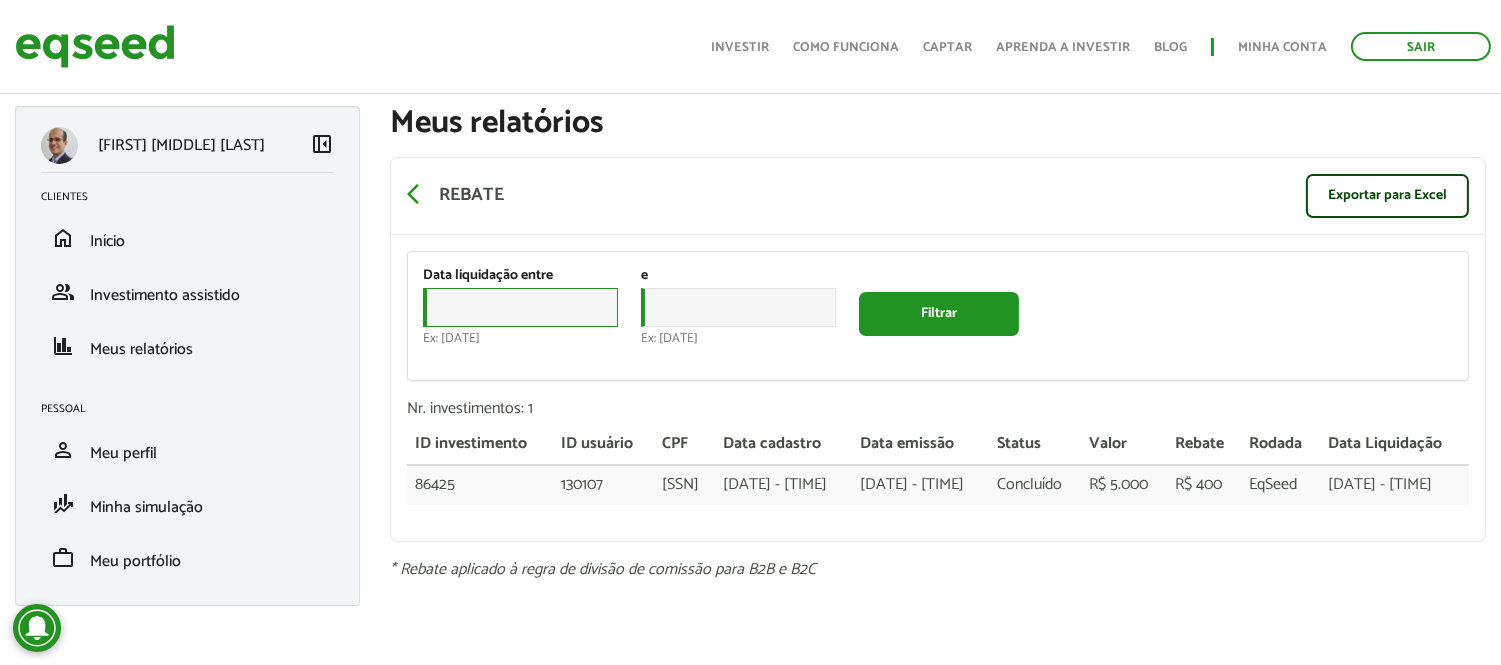 click on "Data" at bounding box center [520, 307] 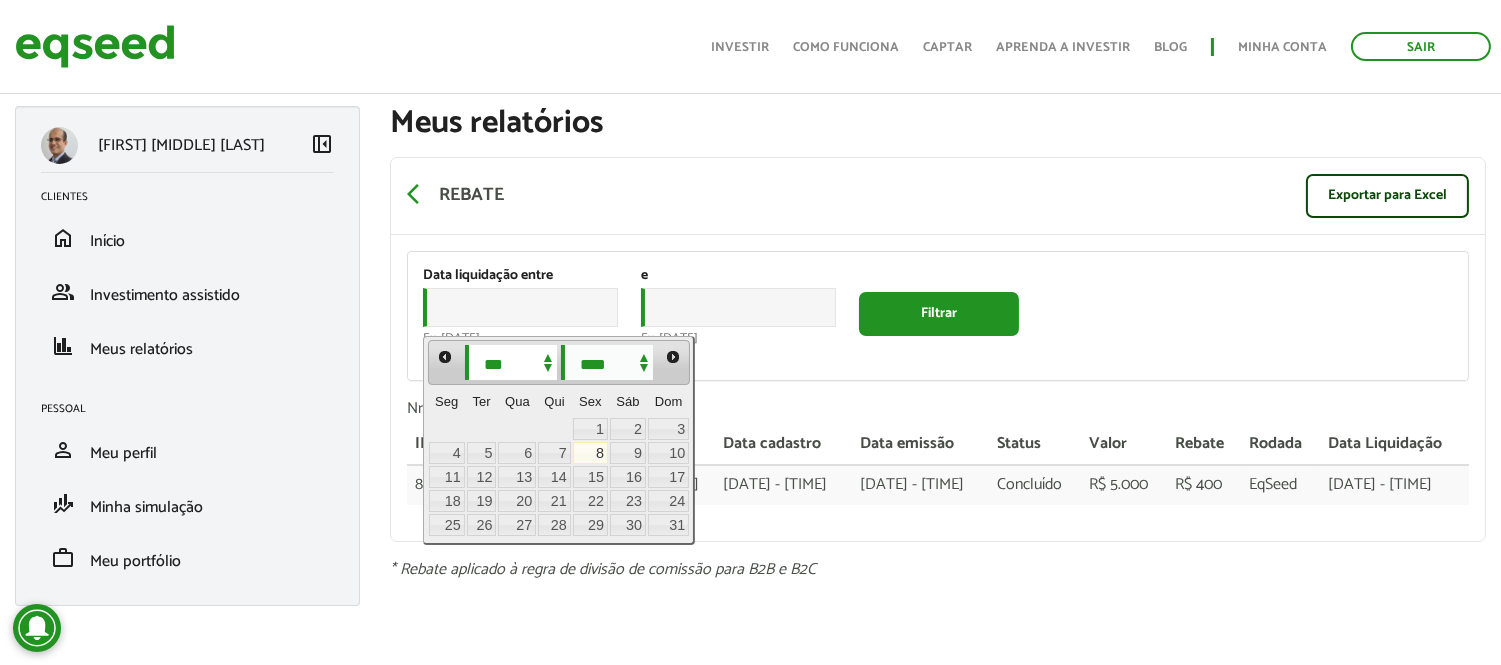 click on "*** *** *** *** *** *** *** *** *** *** *** ***" at bounding box center (511, 362) 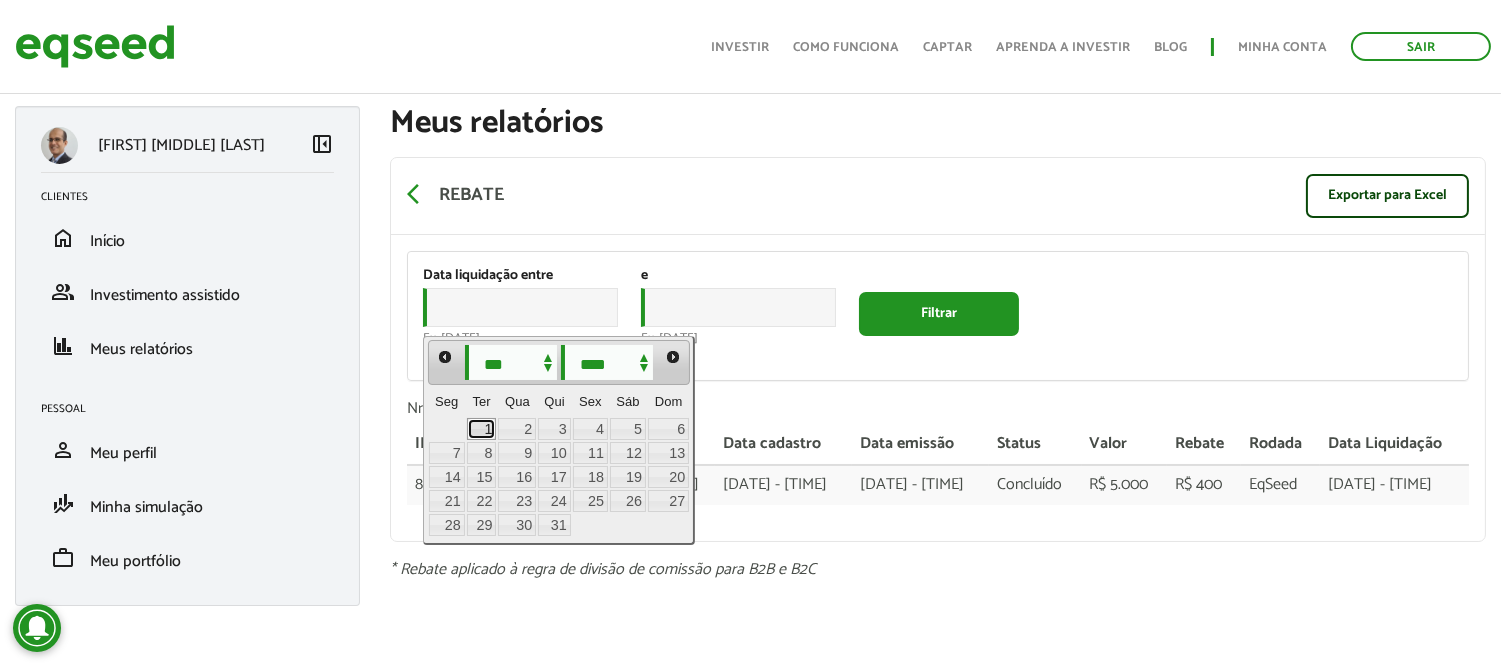 click on "1" at bounding box center (482, 429) 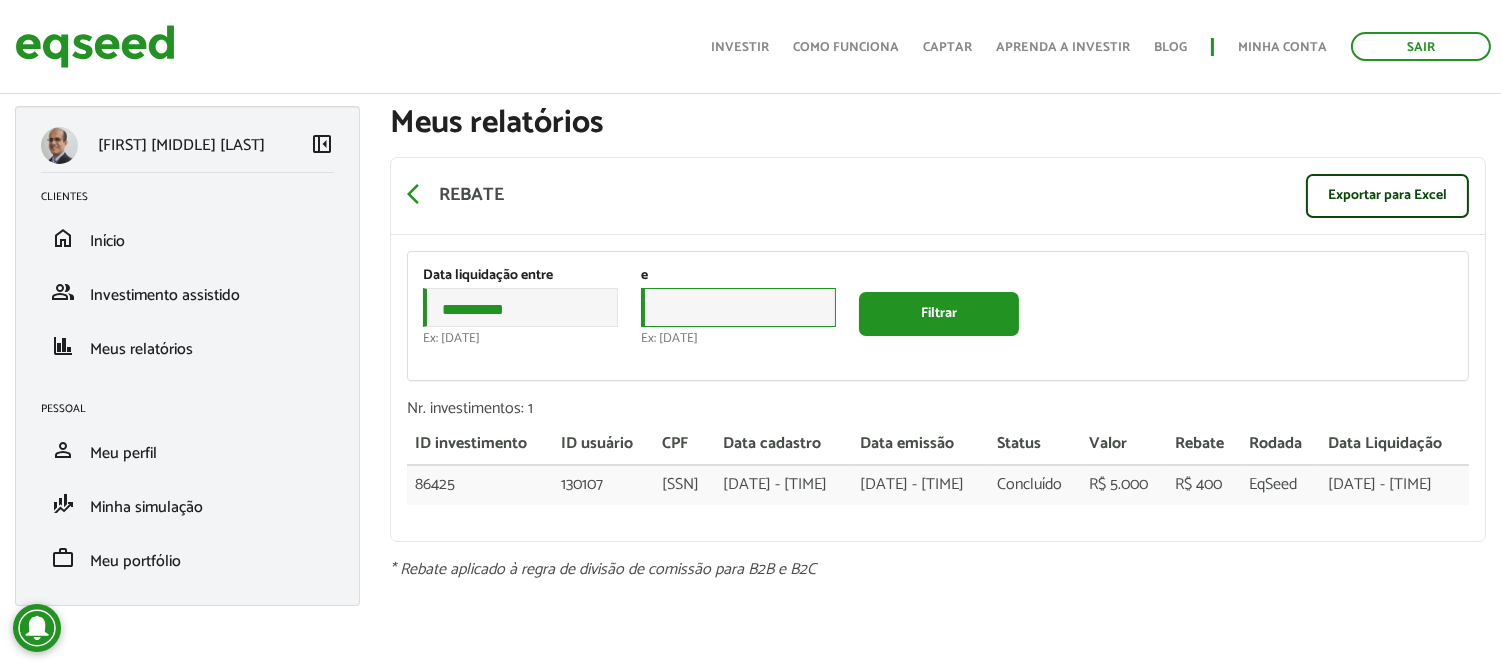 click on "Data" at bounding box center (738, 307) 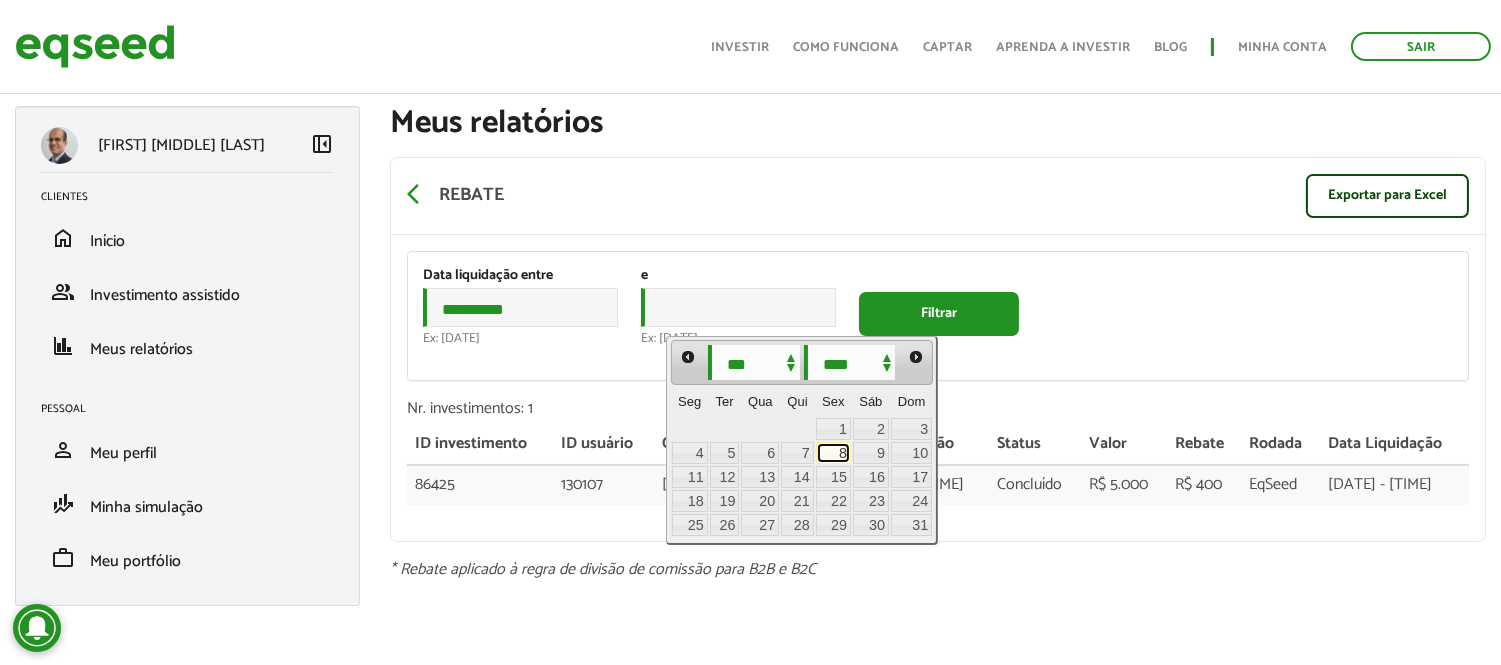 click on "8" at bounding box center (833, 453) 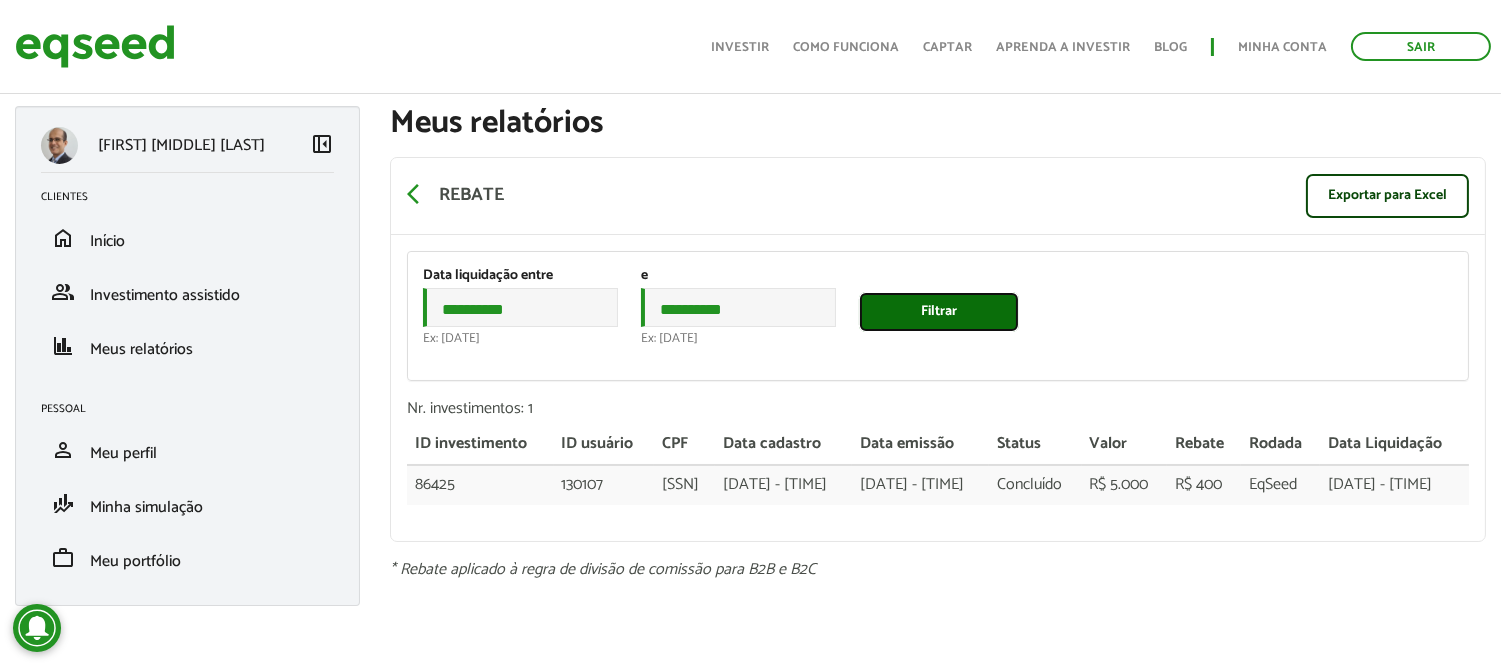 click on "Filtrar" at bounding box center (939, 312) 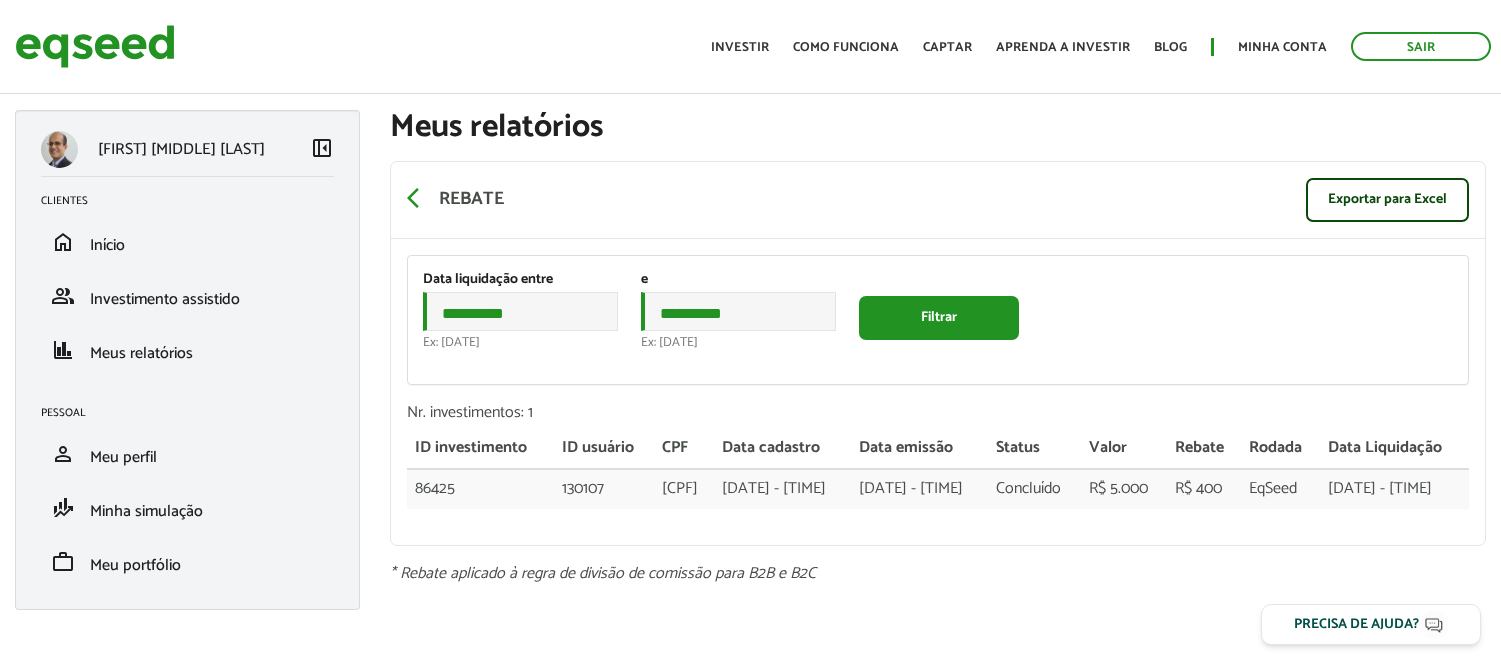scroll, scrollTop: 0, scrollLeft: 0, axis: both 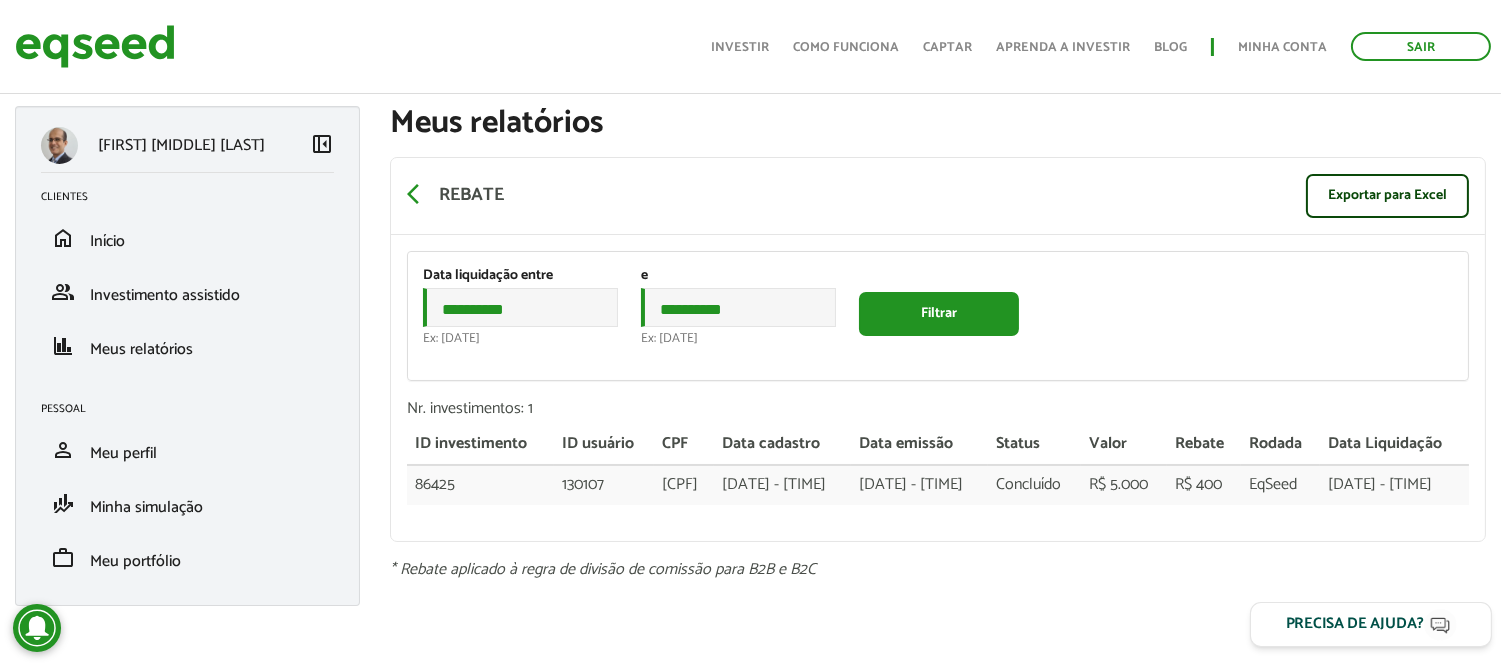 click on "Precisa de ajuda?" at bounding box center (1355, 624) 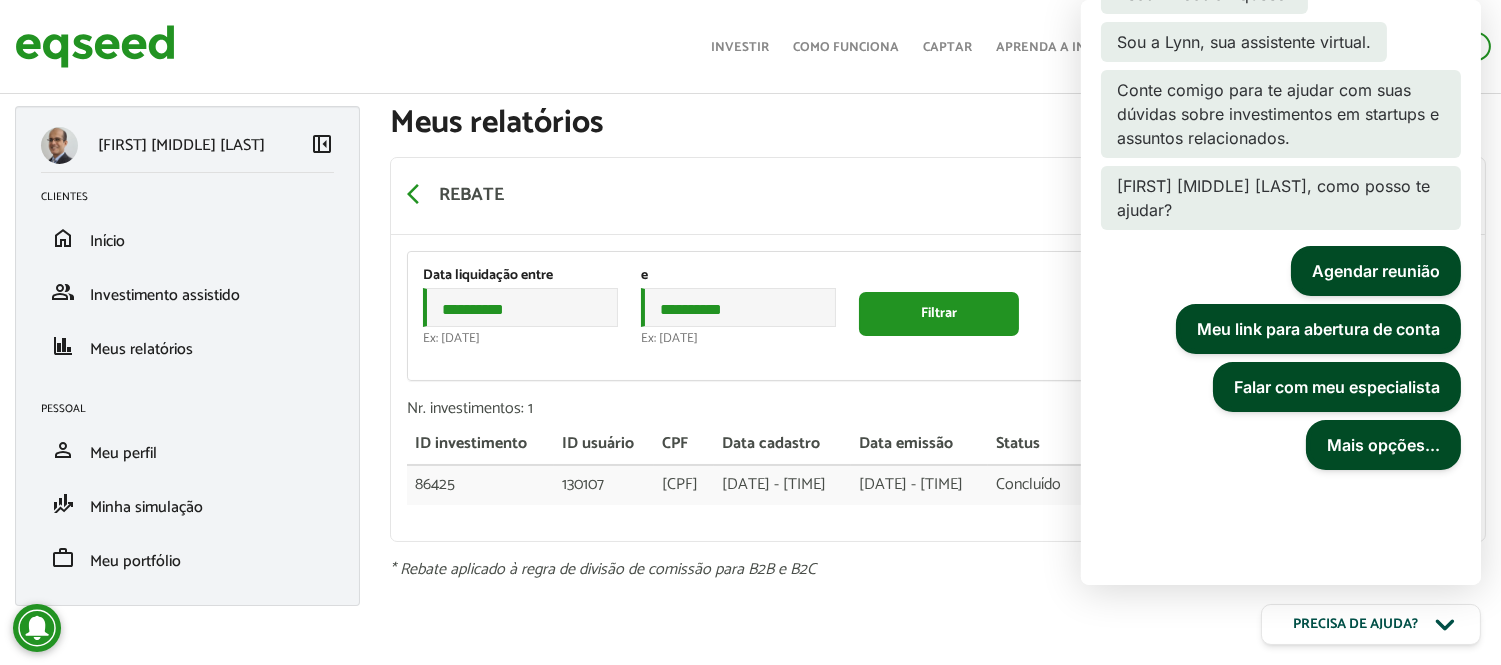 scroll, scrollTop: 81, scrollLeft: 0, axis: vertical 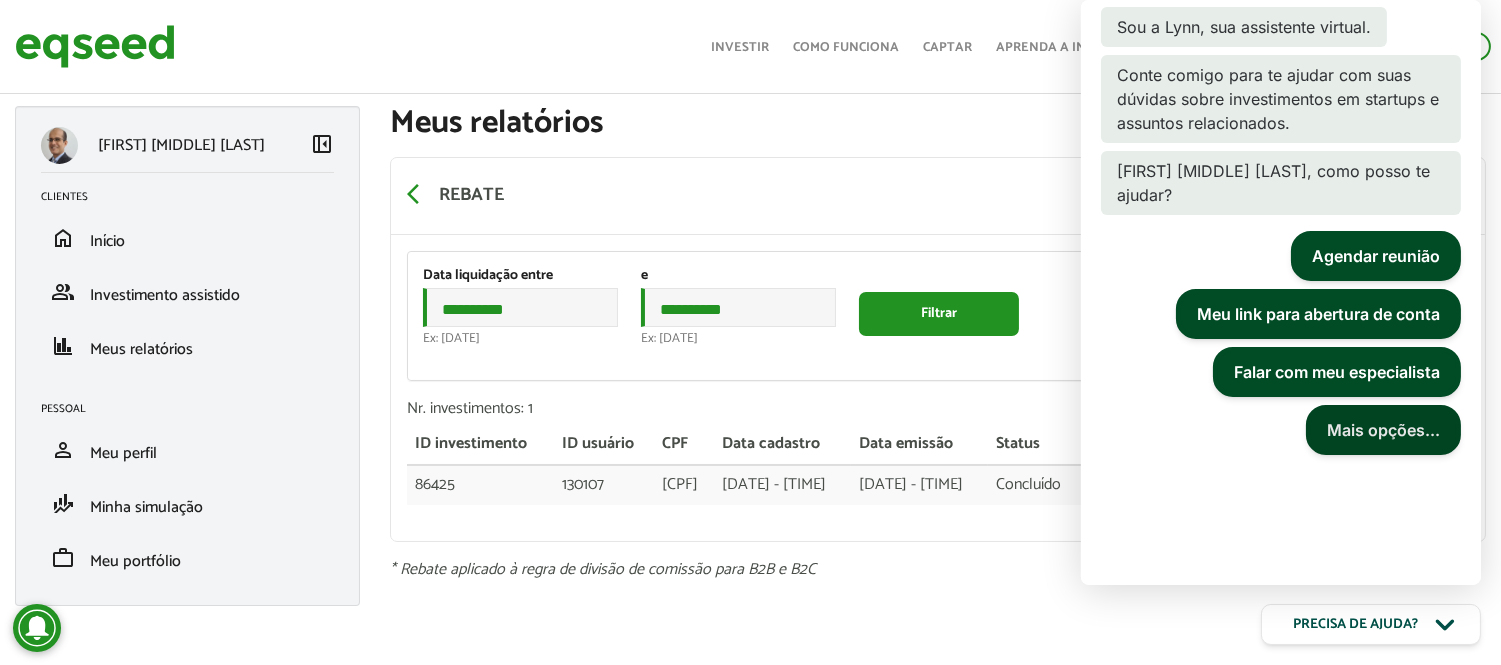 click on "Mais opções..." at bounding box center (1383, 430) 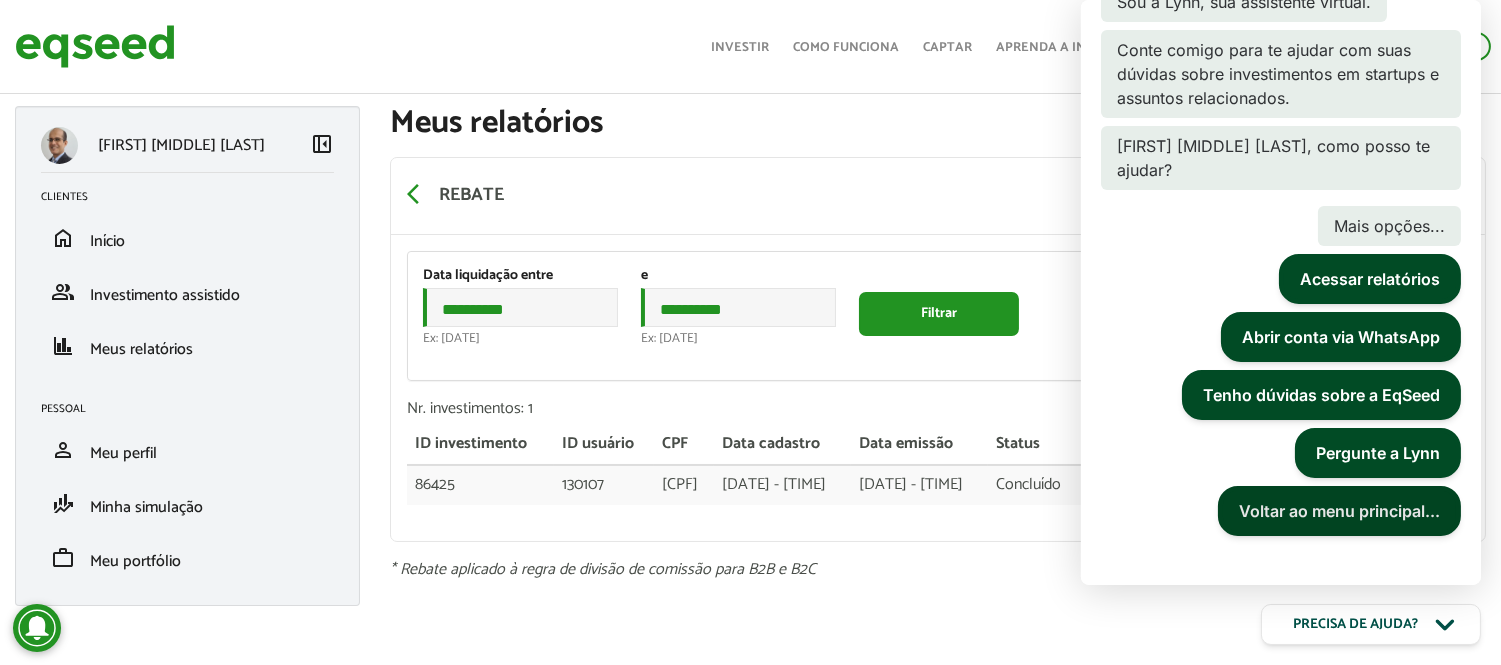 scroll, scrollTop: 186, scrollLeft: 0, axis: vertical 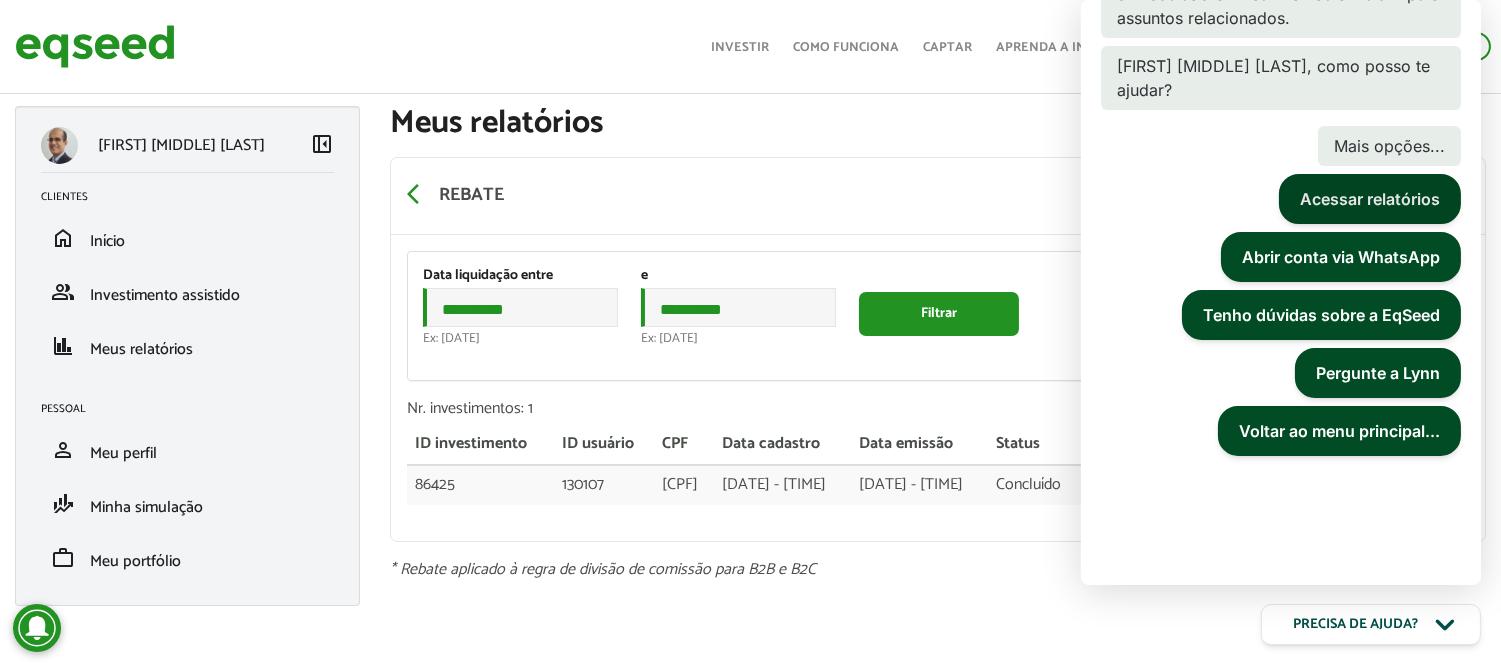 click on "Acessar relatórios" at bounding box center [1370, 199] 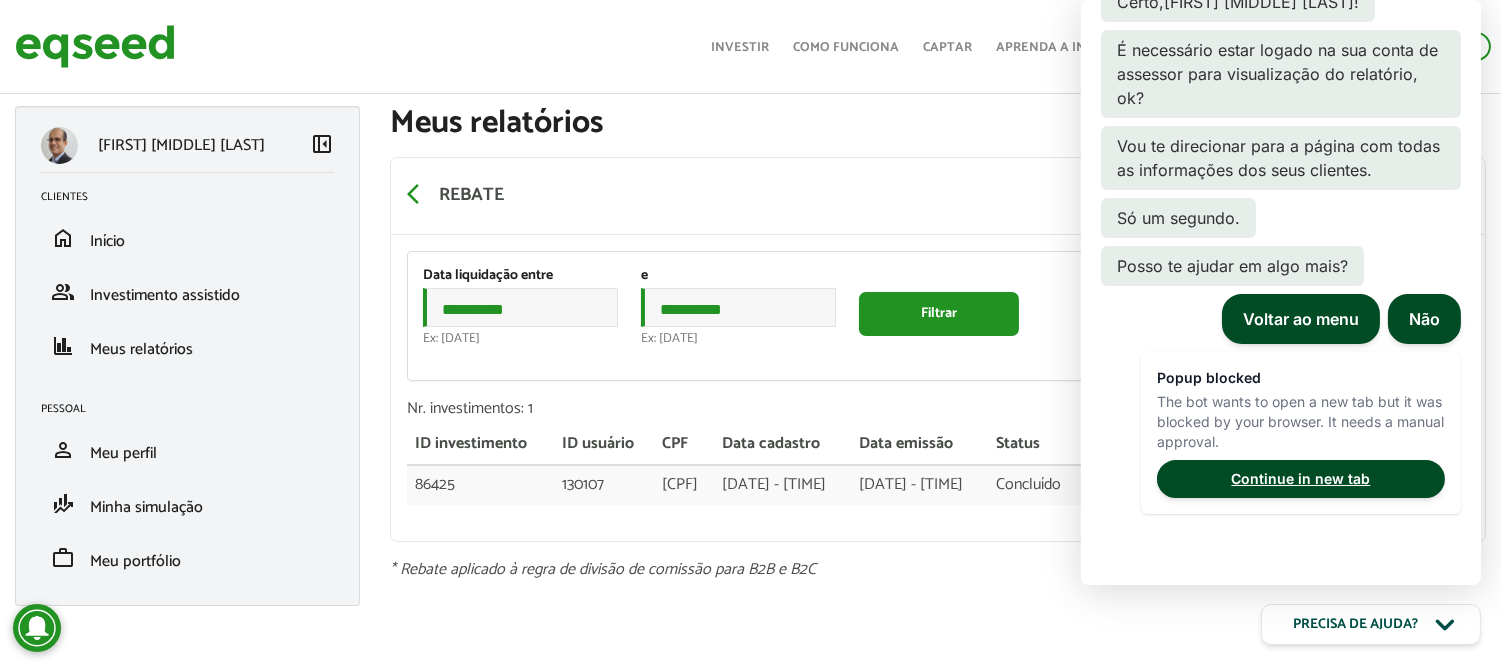 scroll, scrollTop: 487, scrollLeft: 0, axis: vertical 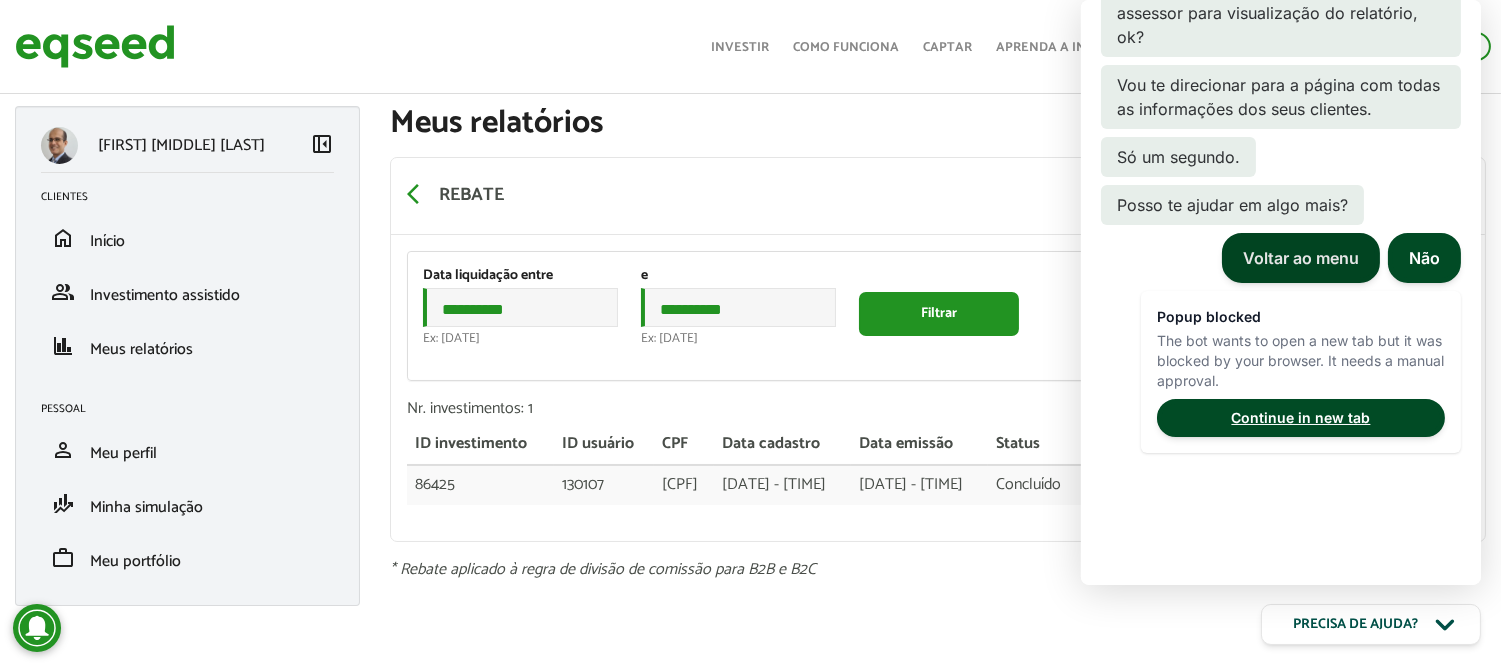 click on "Voltar ao menu" at bounding box center (1301, 258) 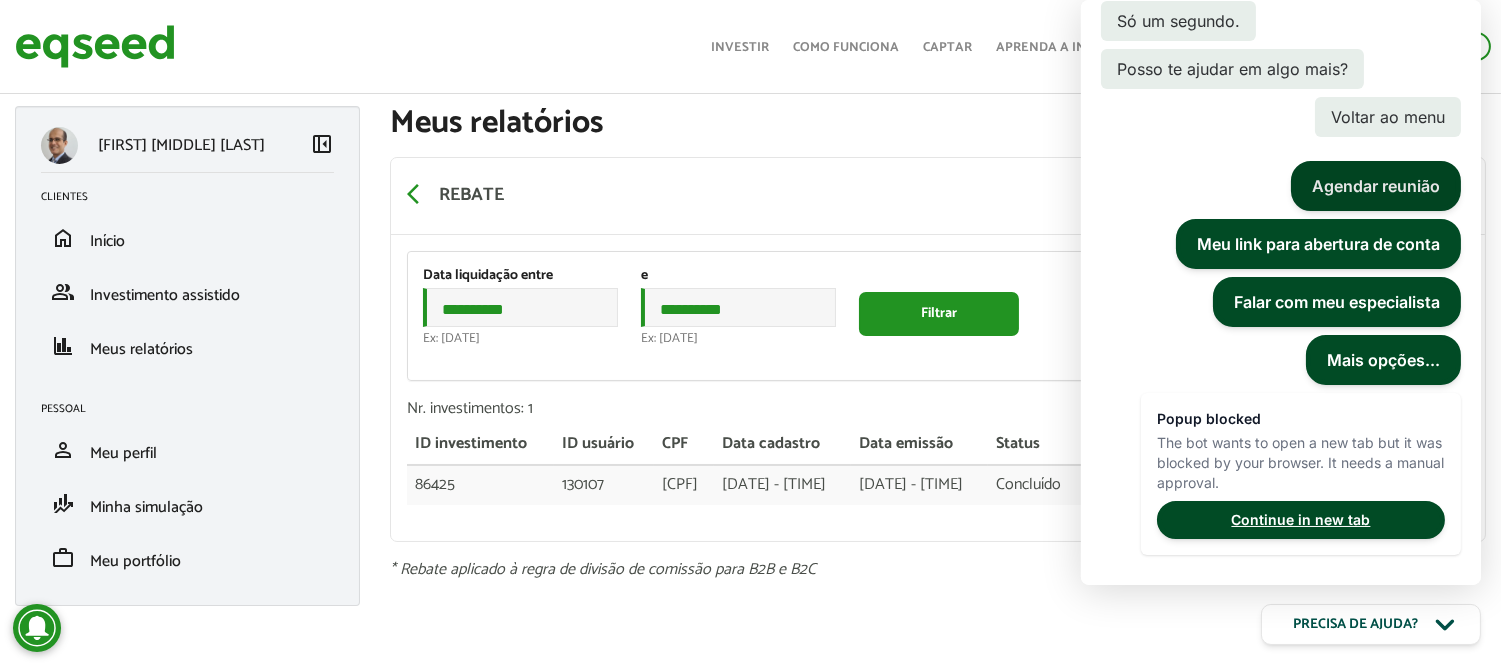 scroll, scrollTop: 716, scrollLeft: 0, axis: vertical 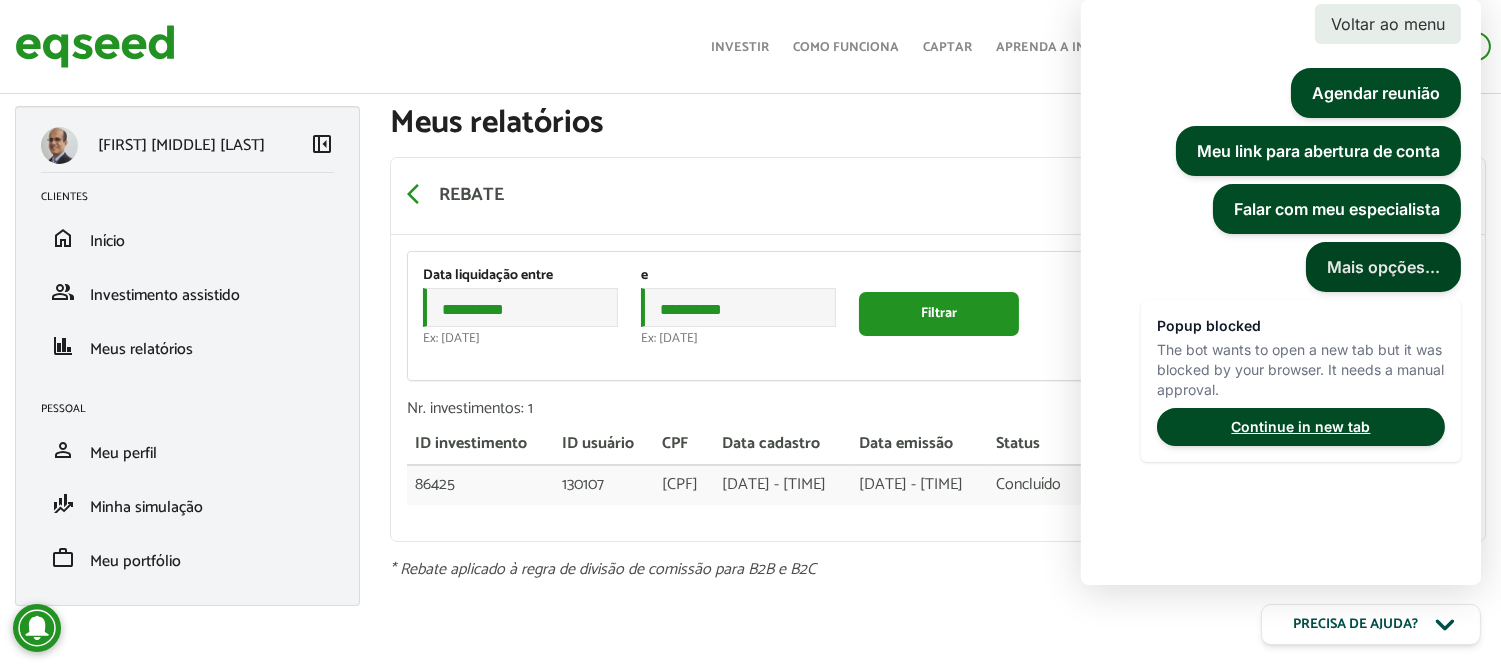 click on "Mais opções..." at bounding box center (1383, 267) 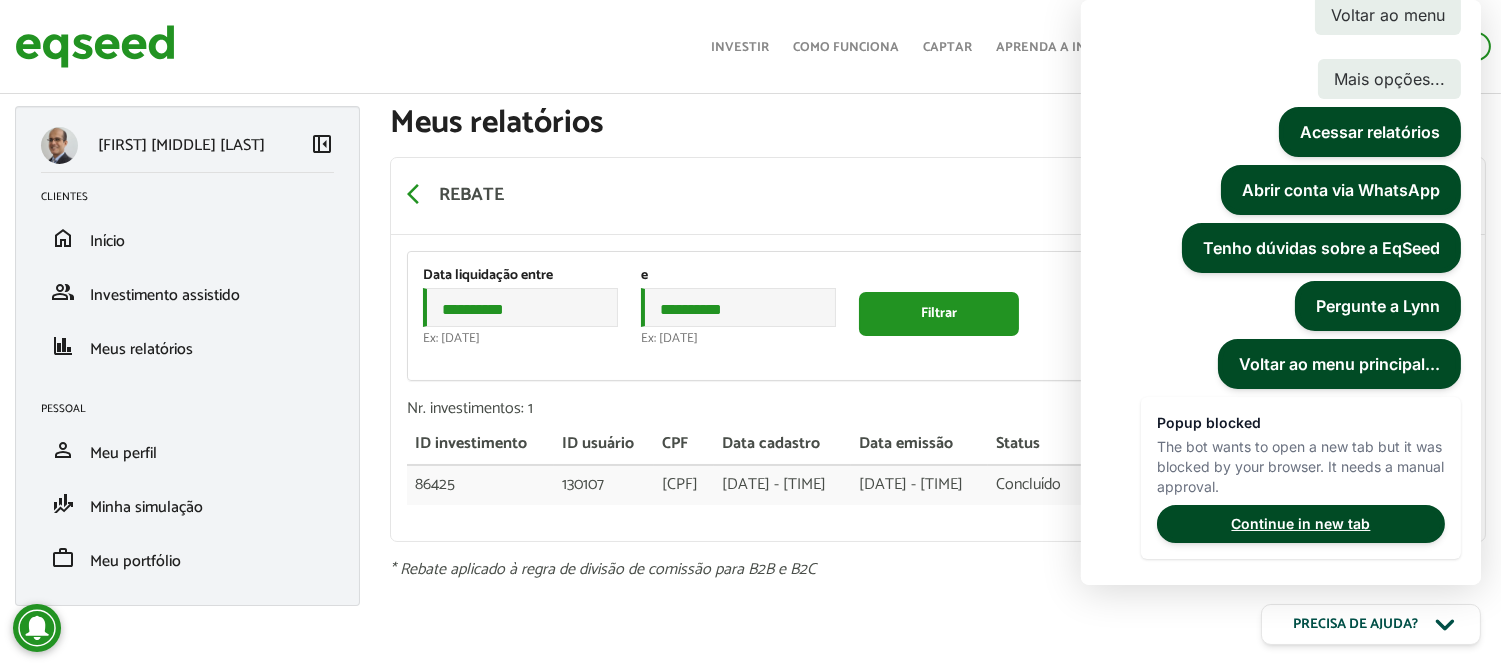 scroll, scrollTop: 781, scrollLeft: 0, axis: vertical 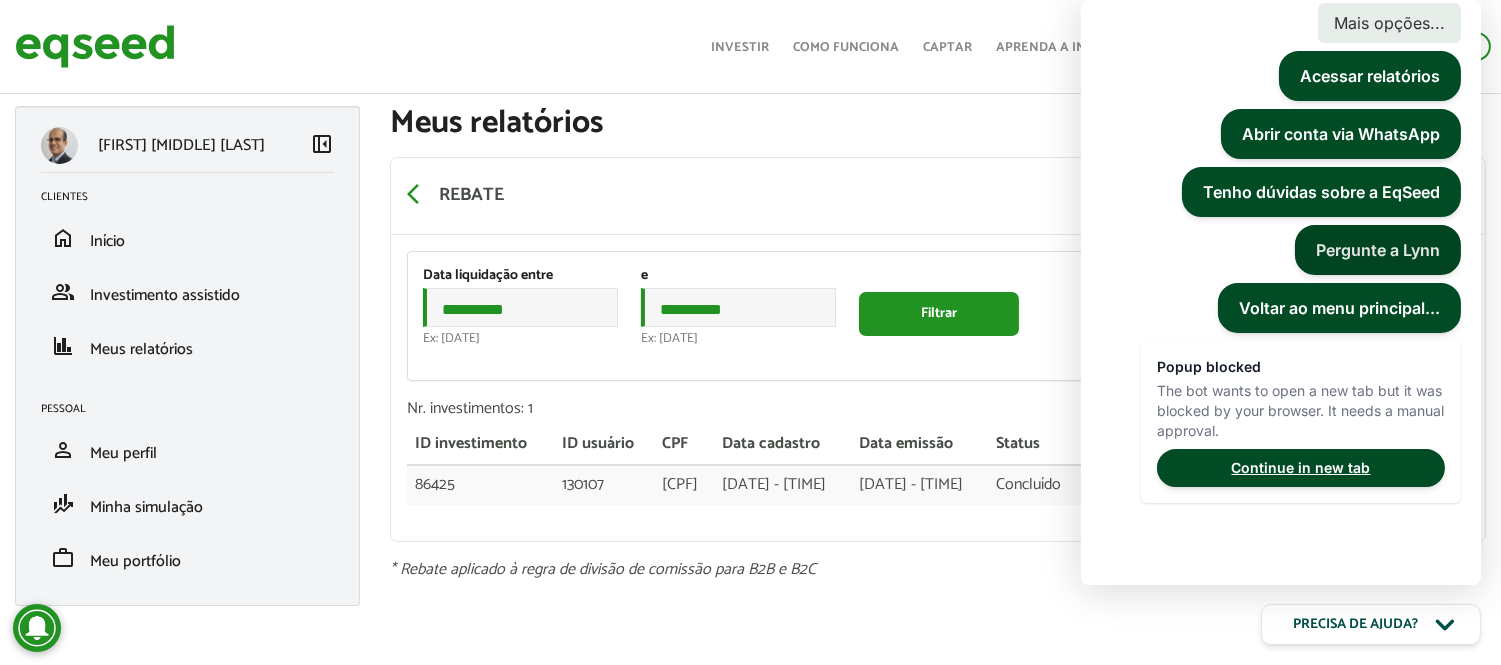 click on "Pergunte a Lynn" at bounding box center (1378, 250) 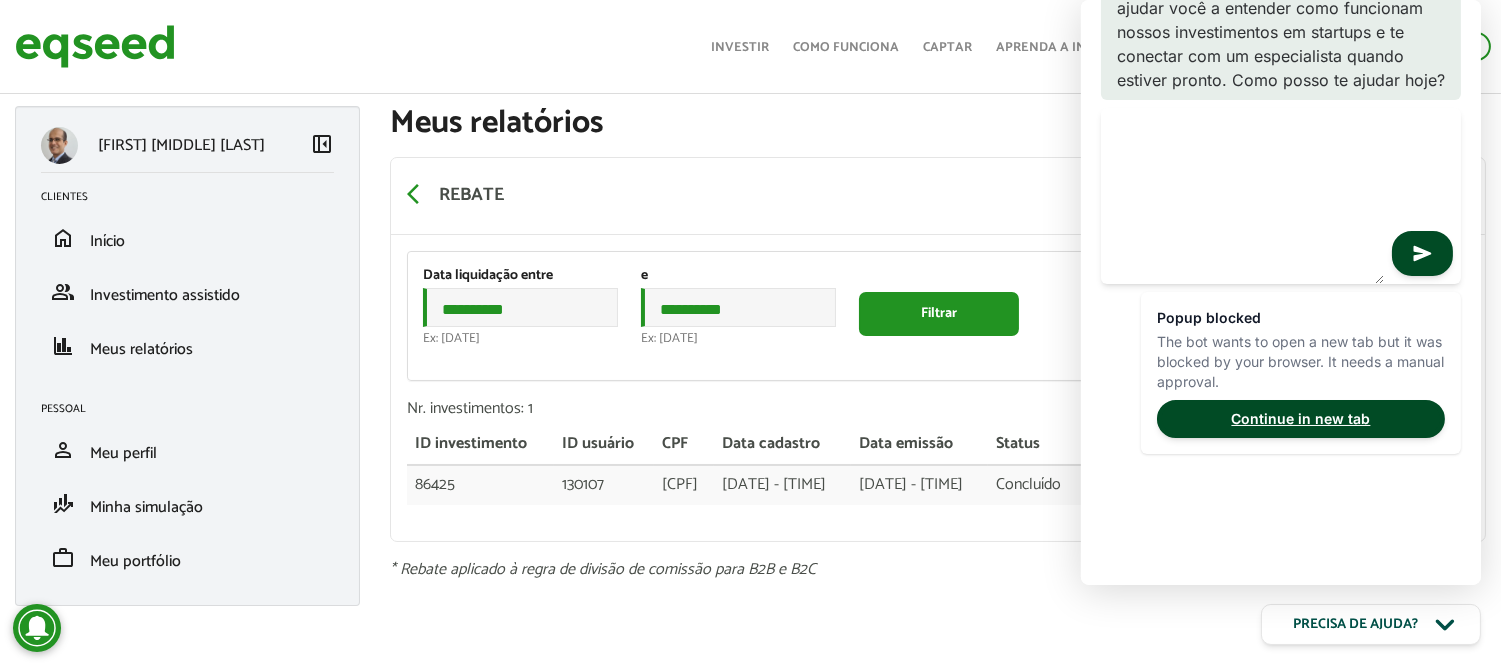 scroll, scrollTop: 942, scrollLeft: 0, axis: vertical 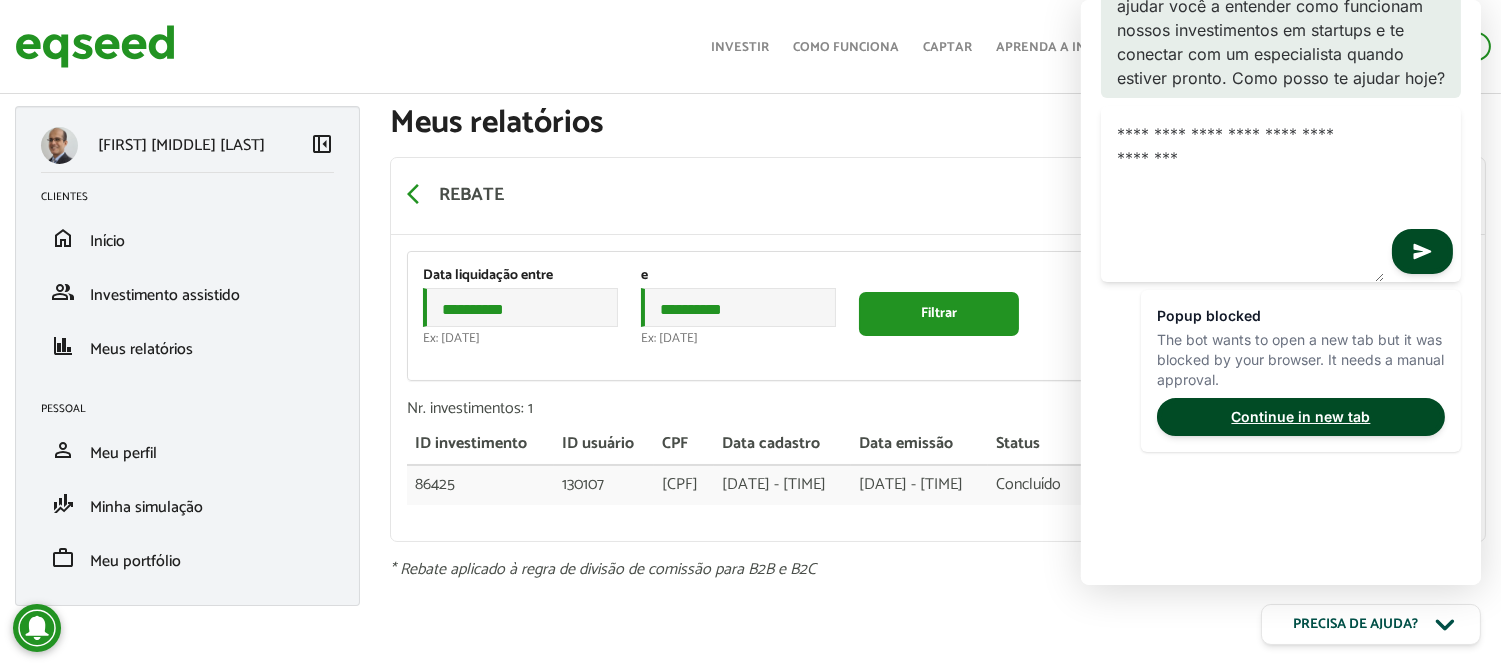 click on "**********" at bounding box center [1242, 194] 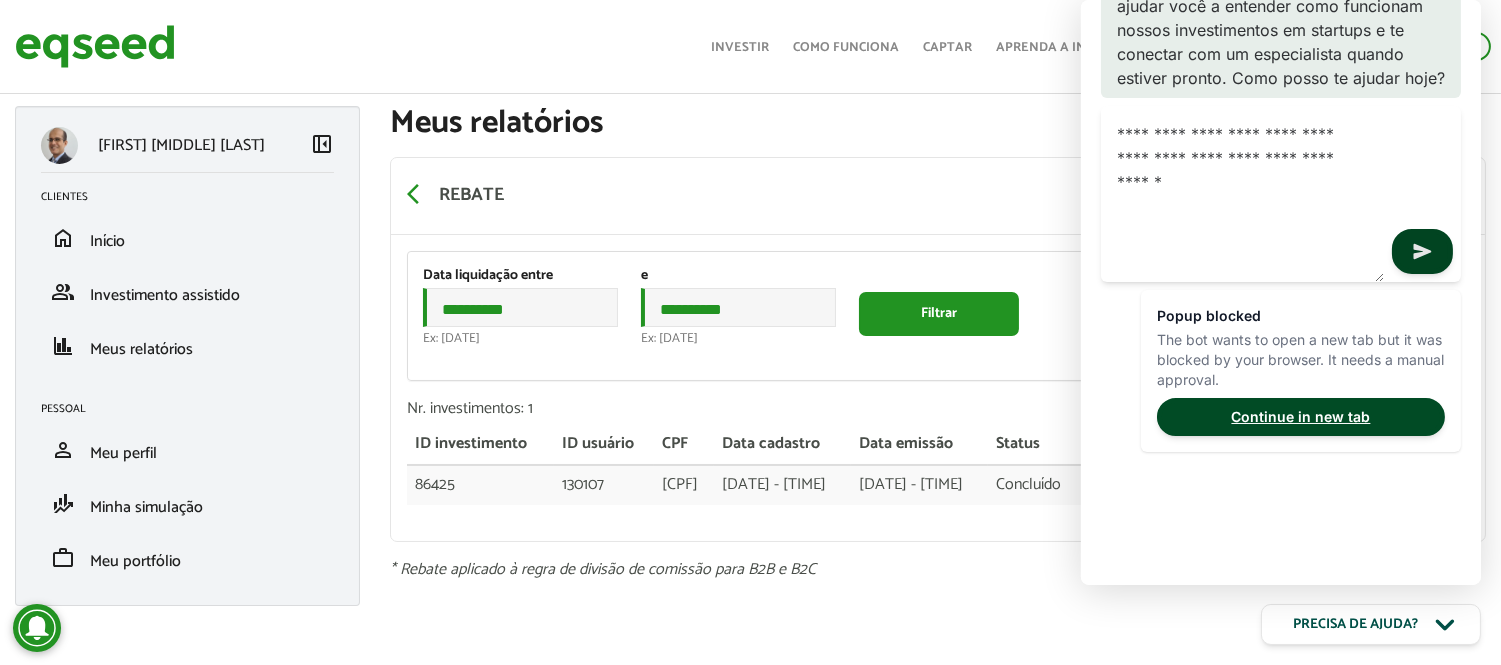 type on "**********" 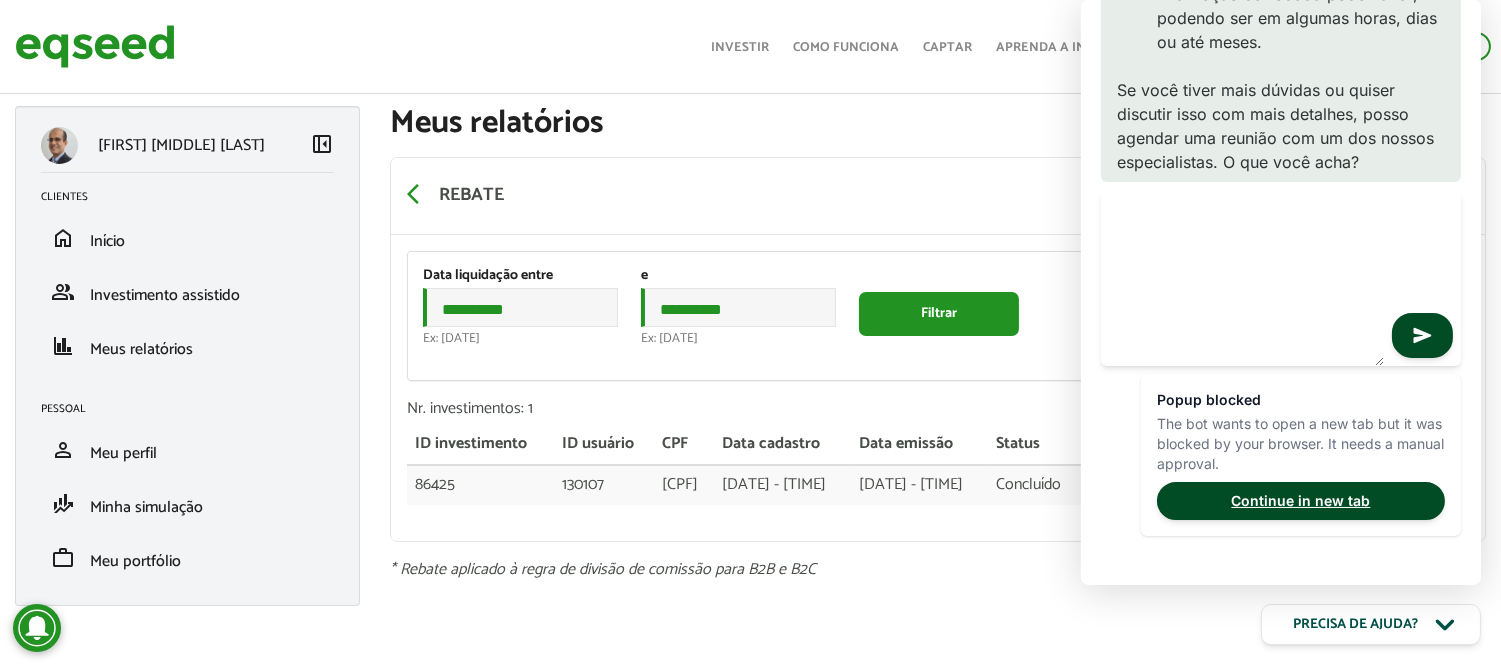 scroll, scrollTop: 1942, scrollLeft: 0, axis: vertical 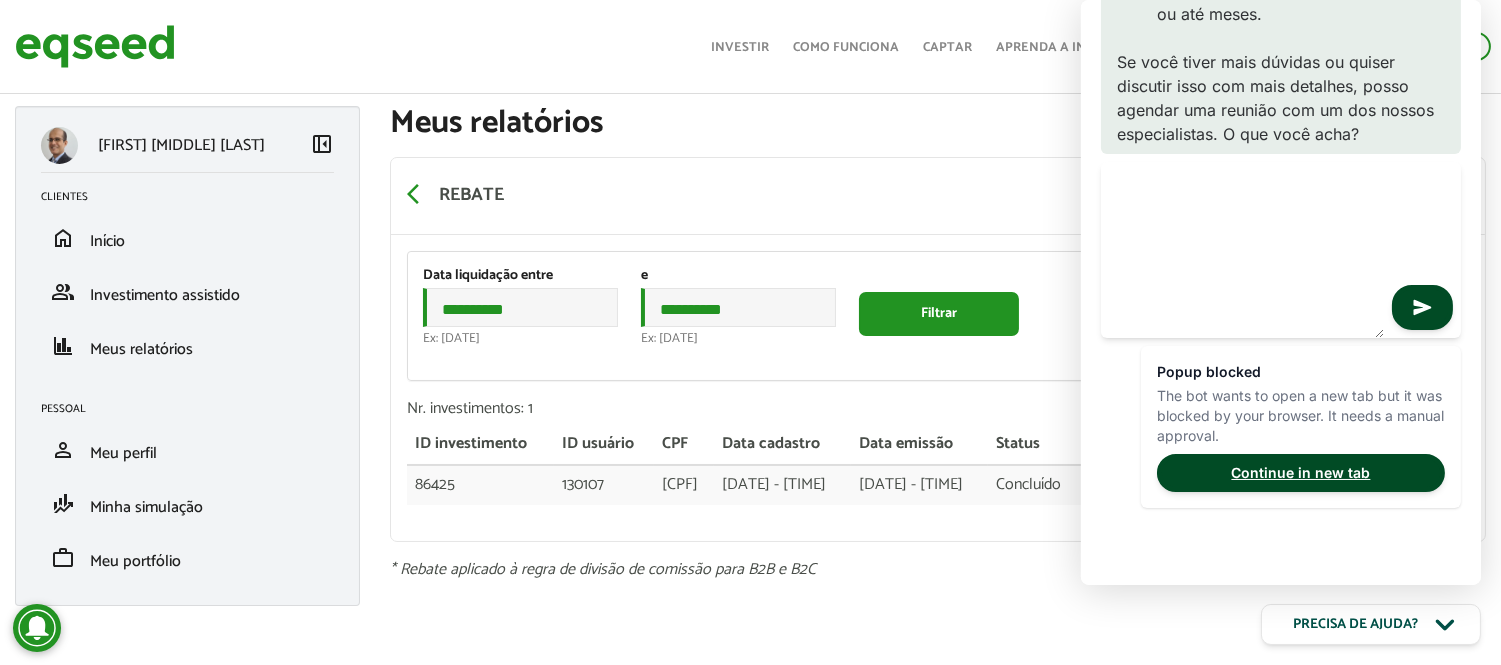 click at bounding box center [1242, 250] 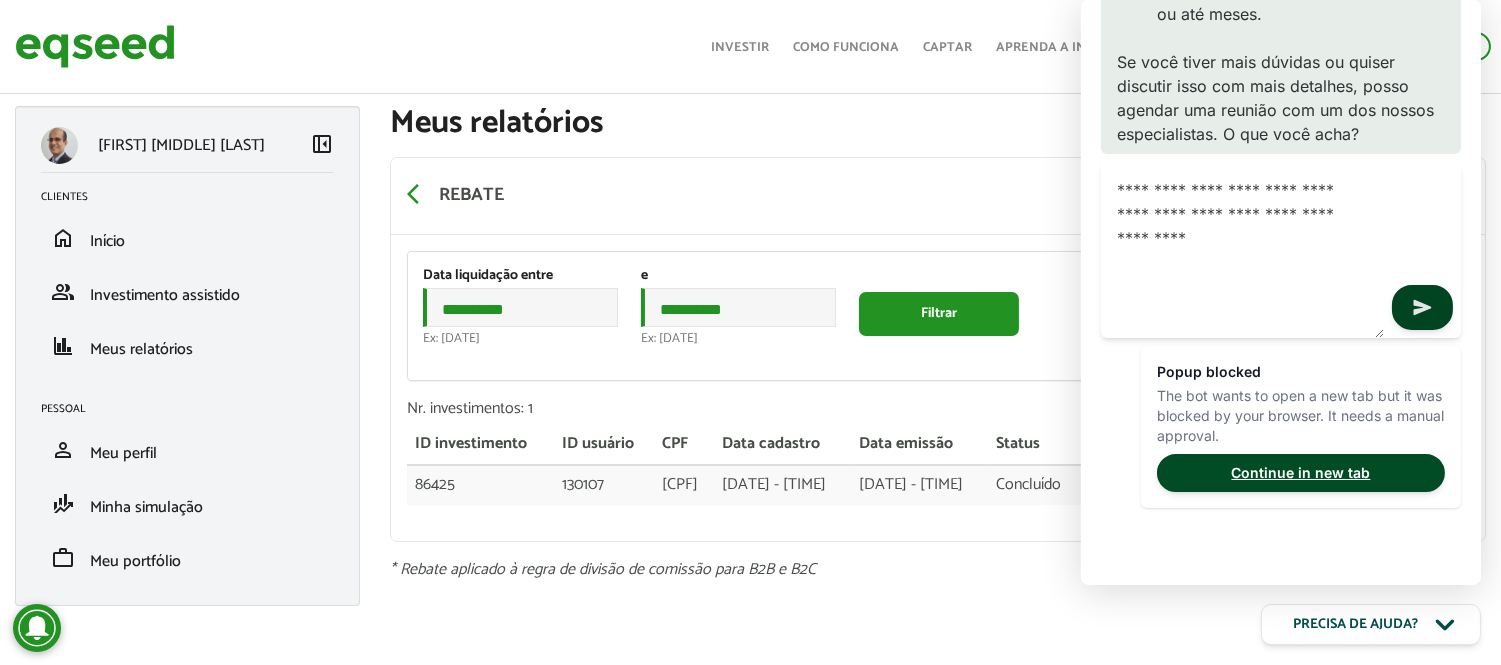 type on "**********" 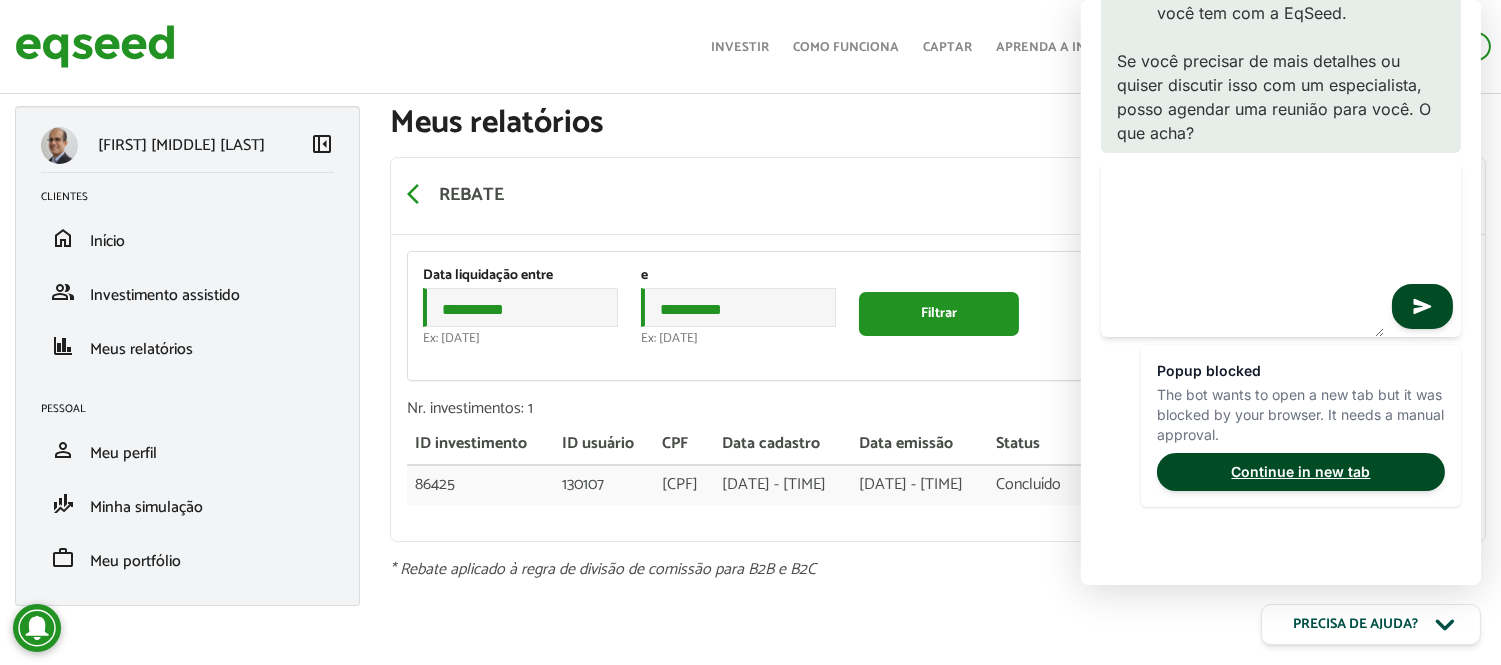 scroll, scrollTop: 2885, scrollLeft: 0, axis: vertical 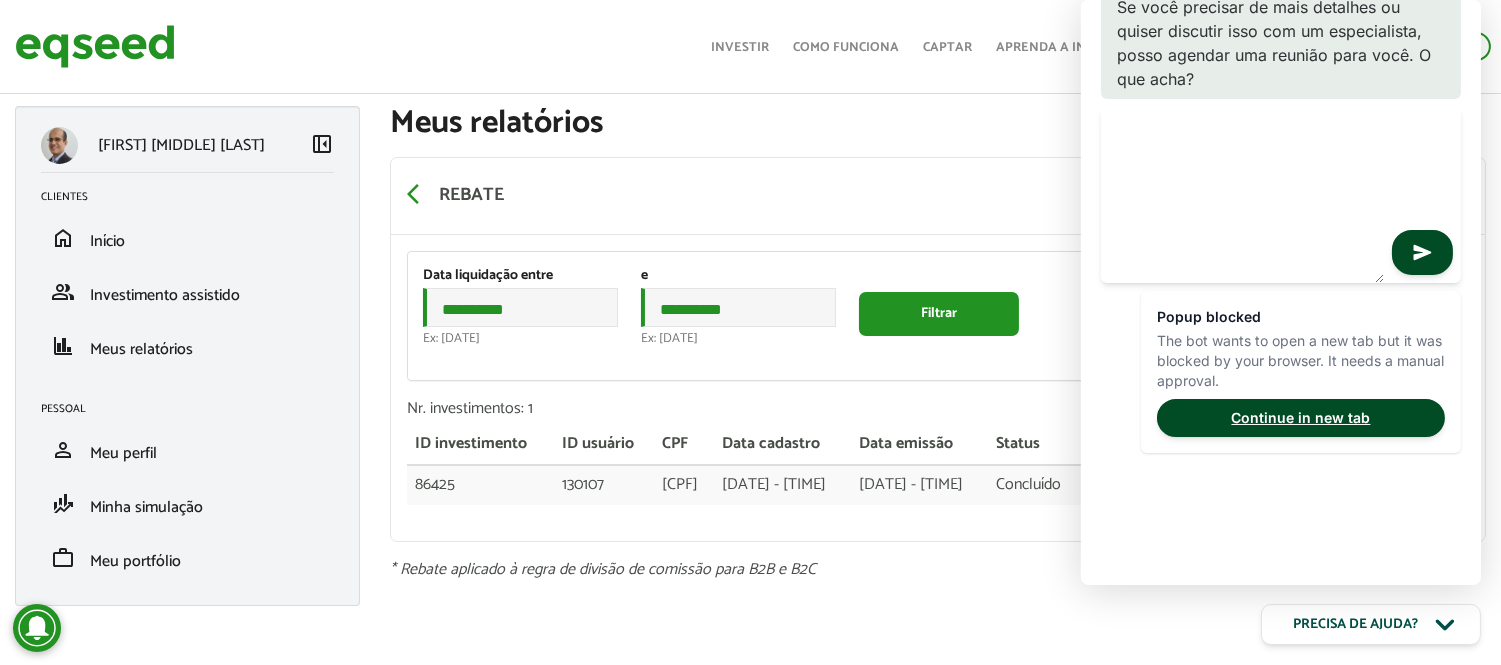 click on "**********" at bounding box center [938, 316] 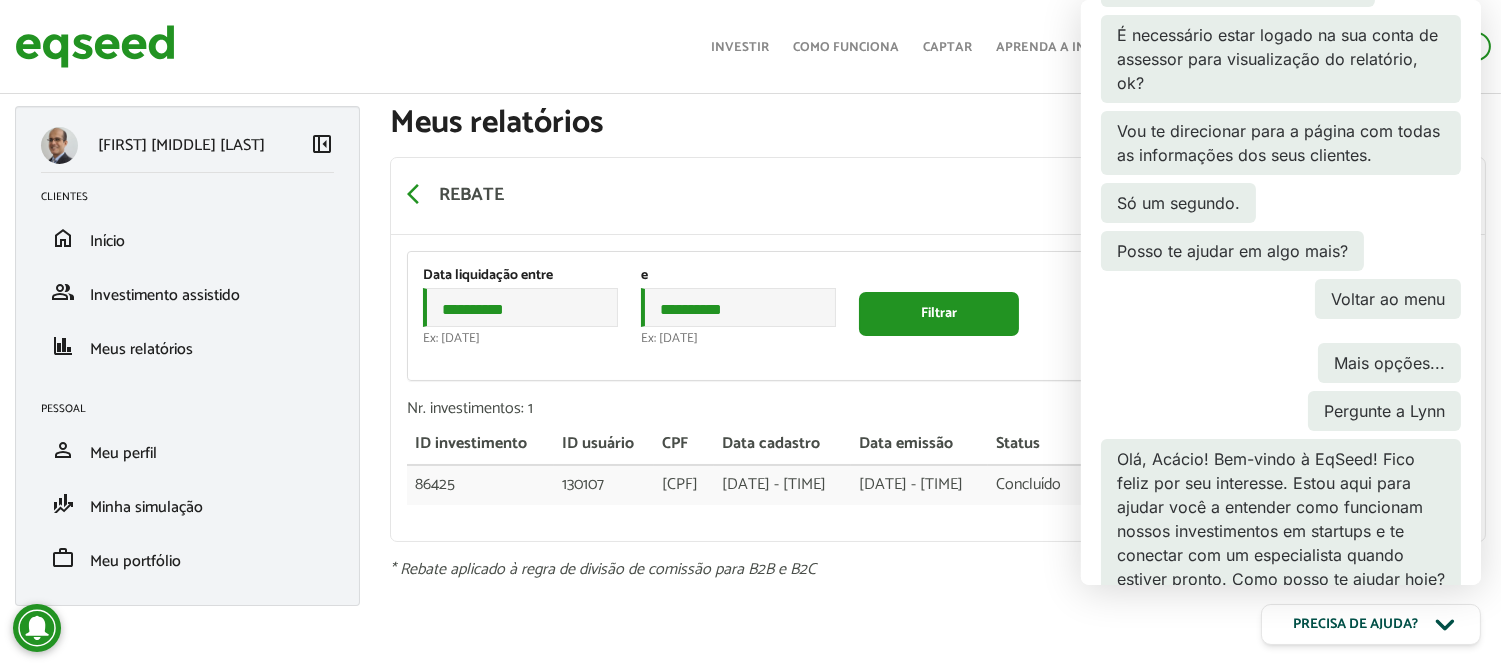 scroll, scrollTop: 0, scrollLeft: 0, axis: both 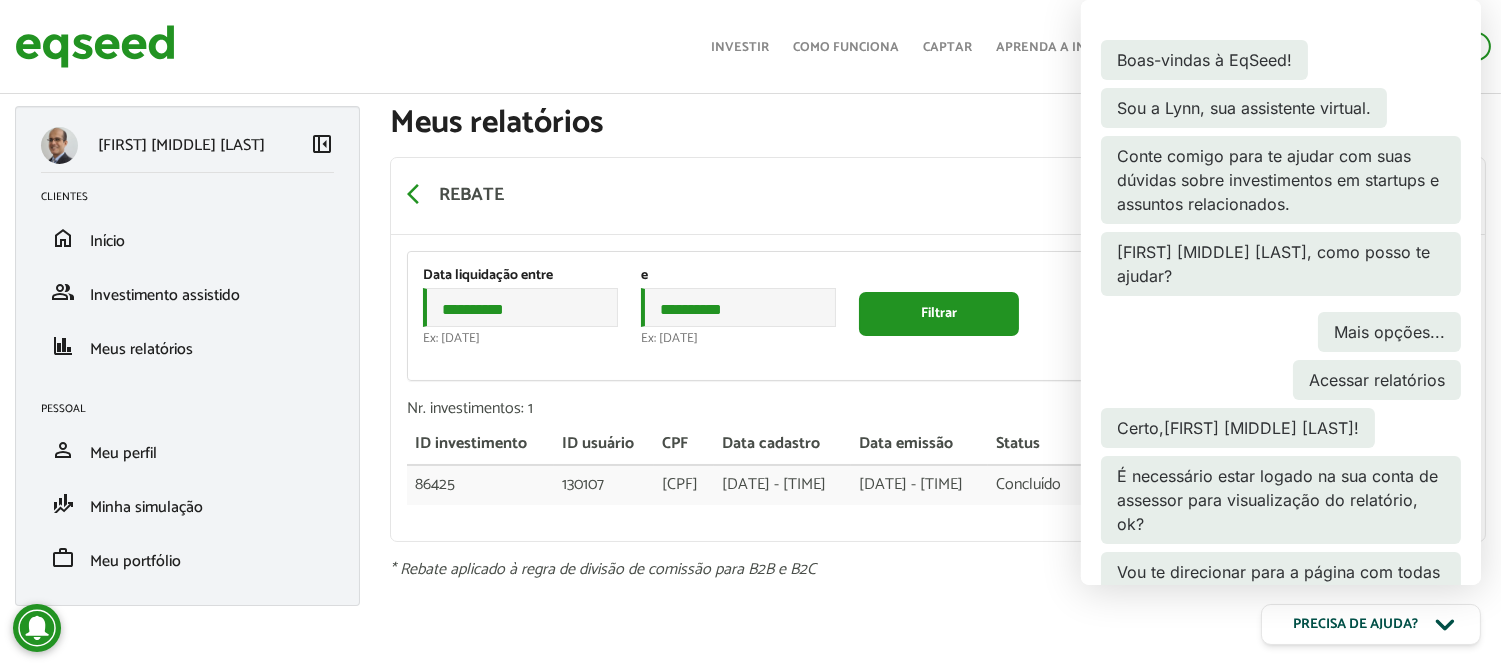 click on "**********" at bounding box center (938, 359) 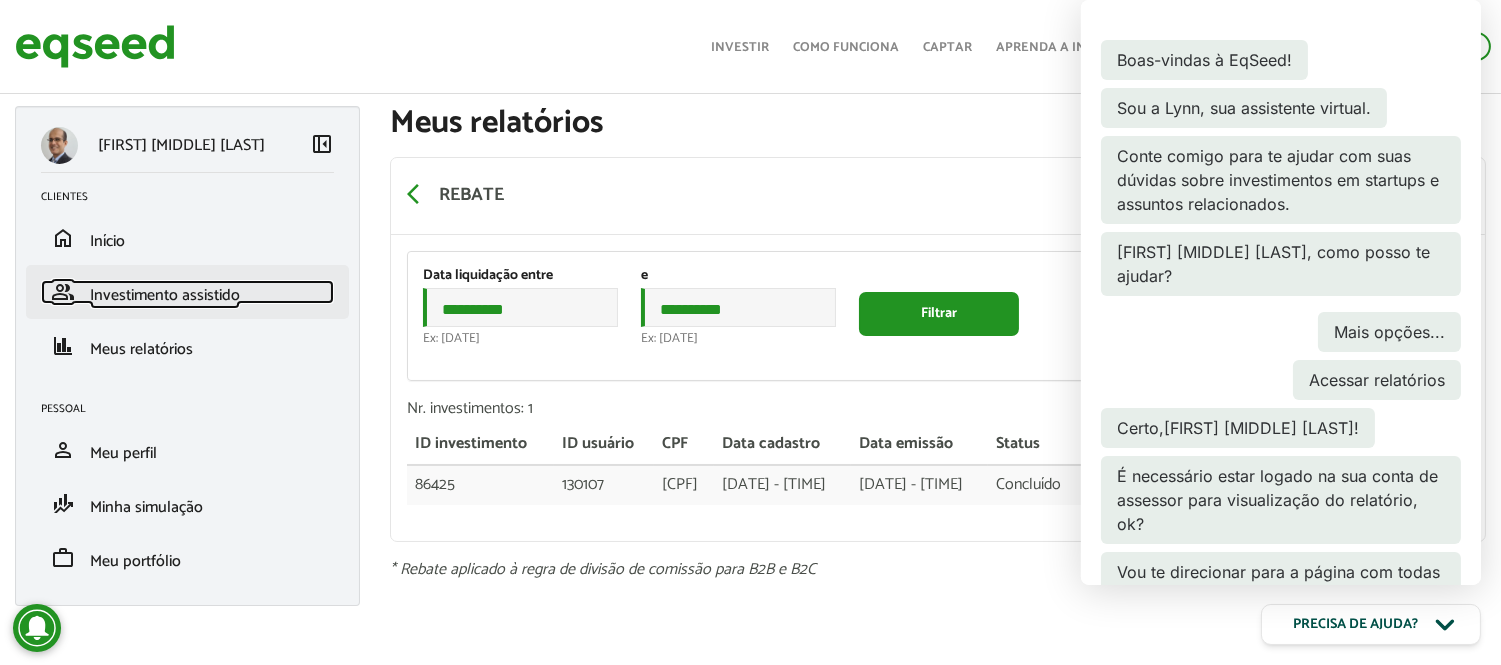 click on "Investimento assistido" at bounding box center [165, 295] 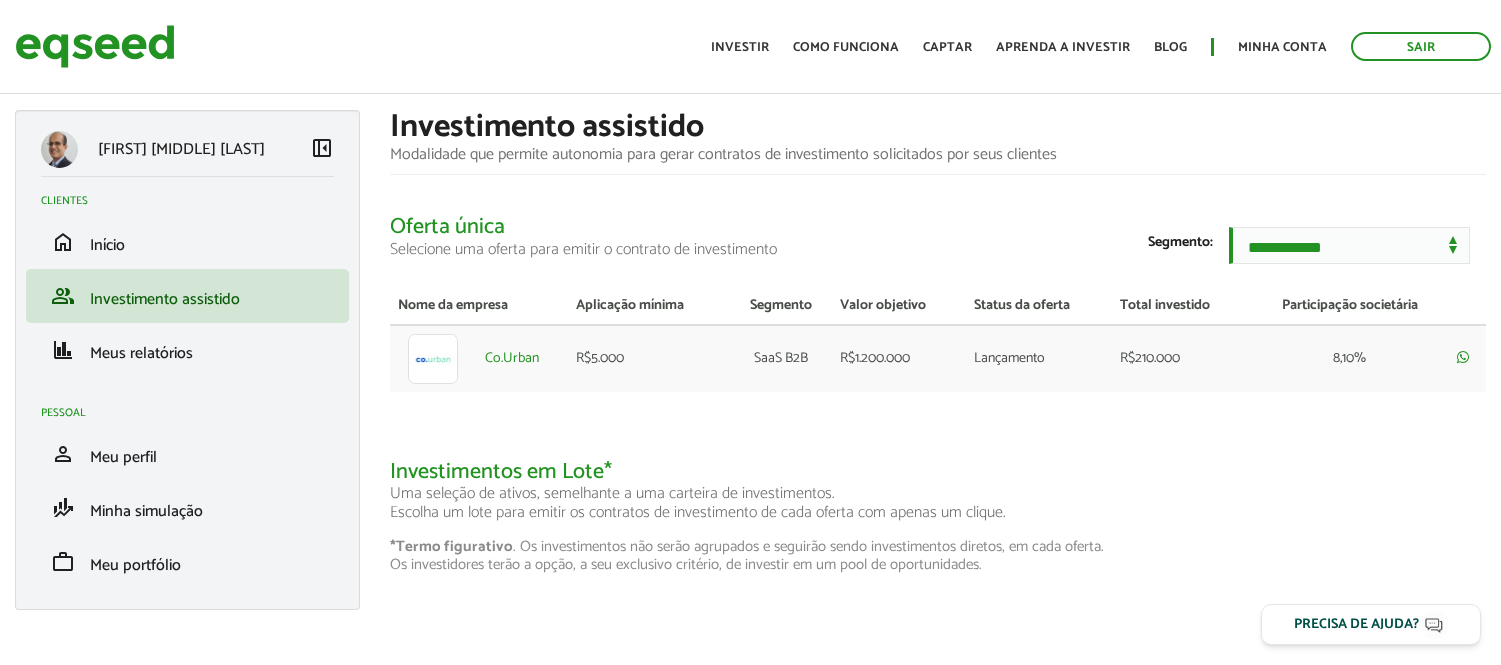 scroll, scrollTop: 0, scrollLeft: 0, axis: both 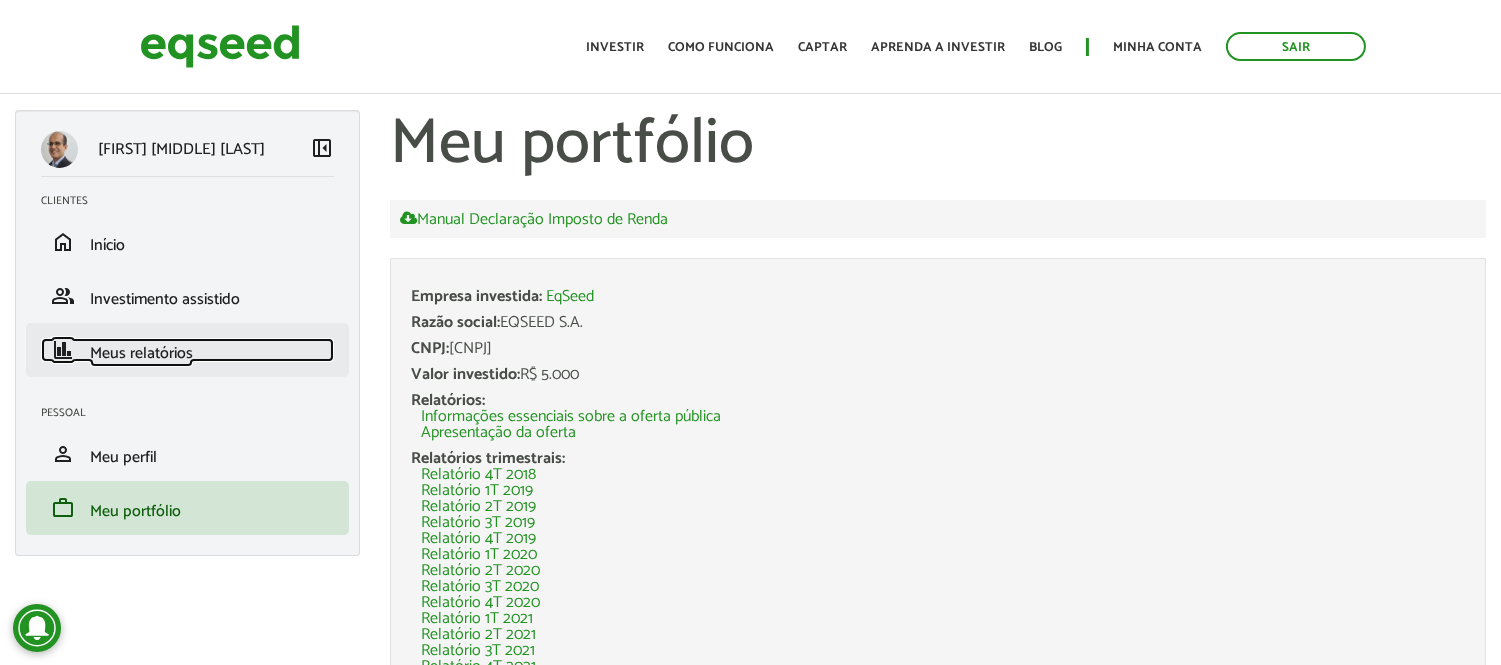 click on "finance Meus relatórios" at bounding box center [187, 350] 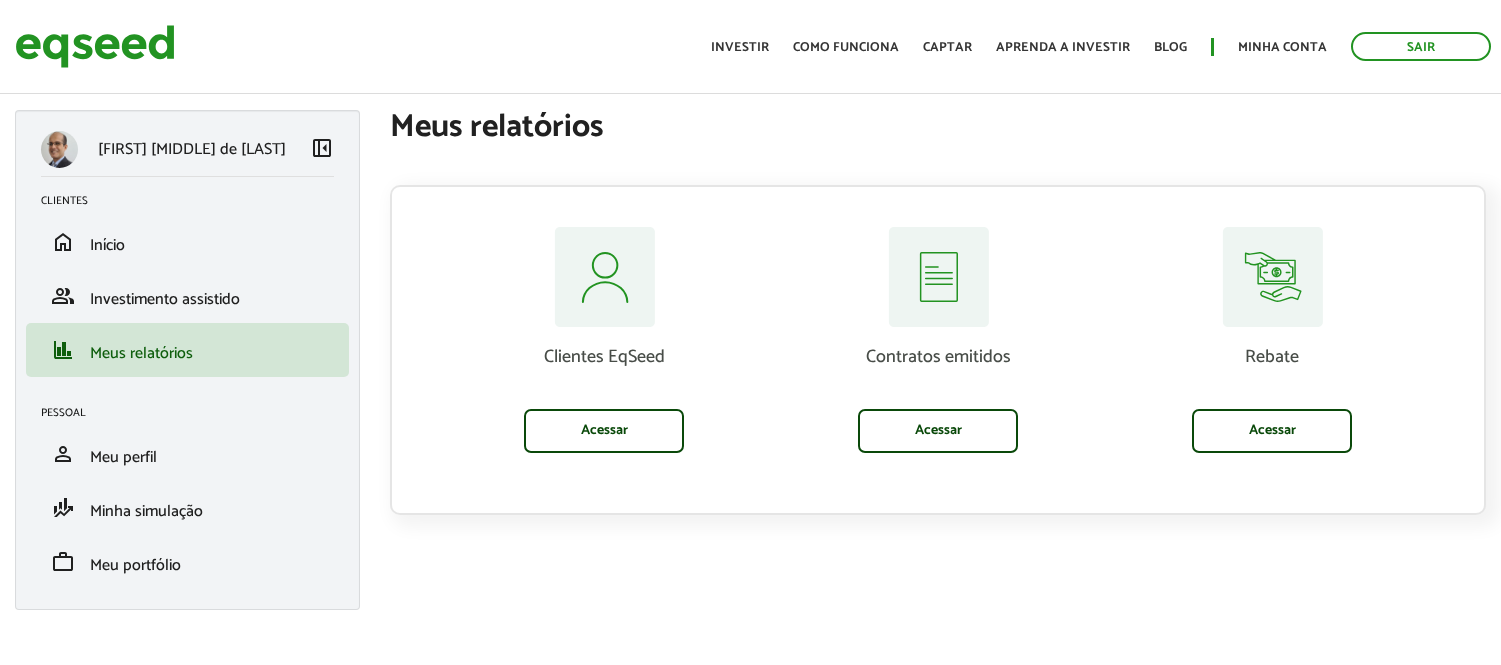 scroll, scrollTop: 0, scrollLeft: 0, axis: both 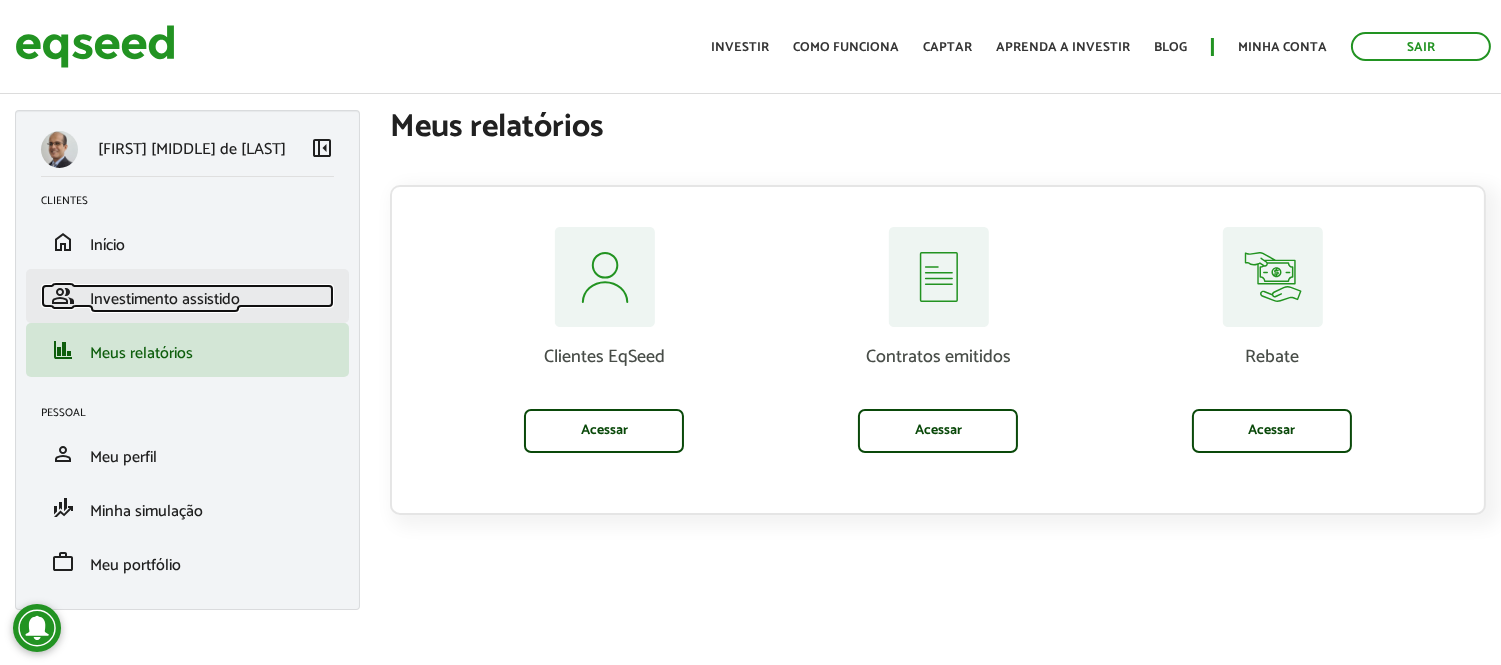 drag, startPoint x: 0, startPoint y: 0, endPoint x: 235, endPoint y: 296, distance: 377.9431 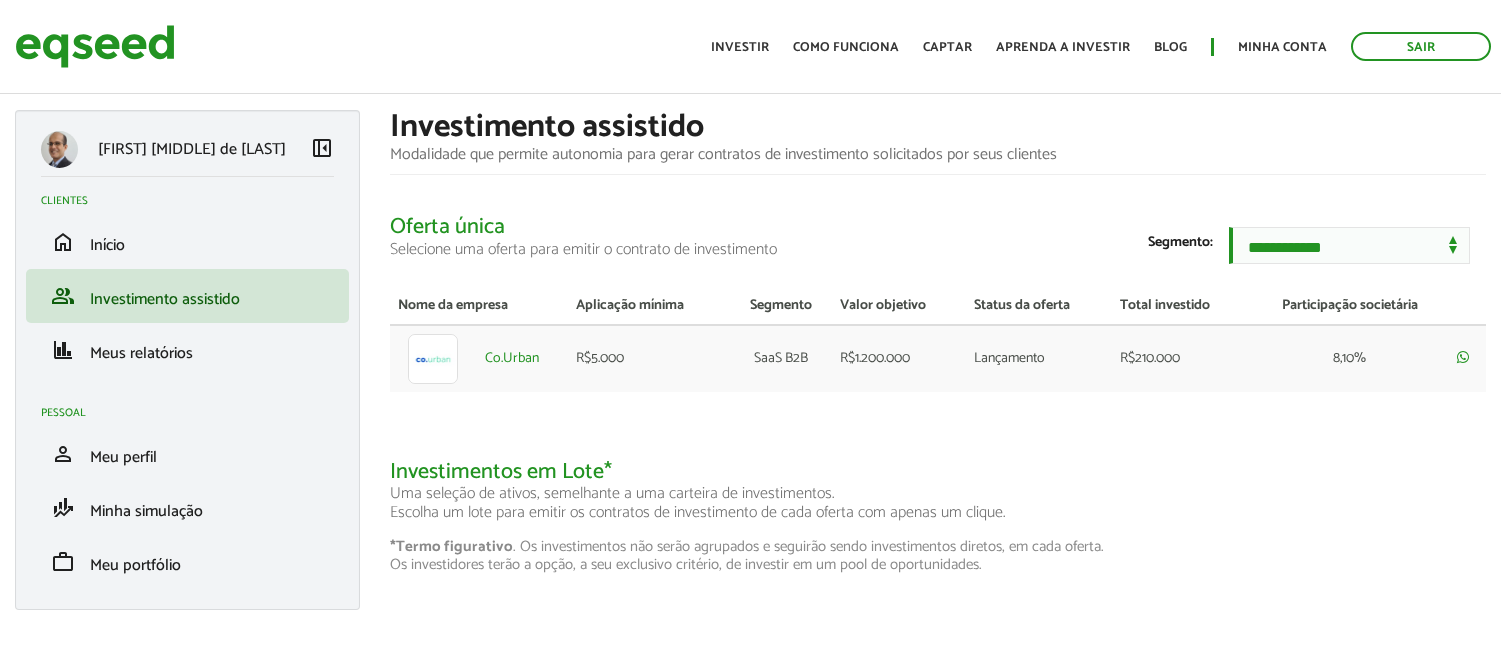 scroll, scrollTop: 0, scrollLeft: 0, axis: both 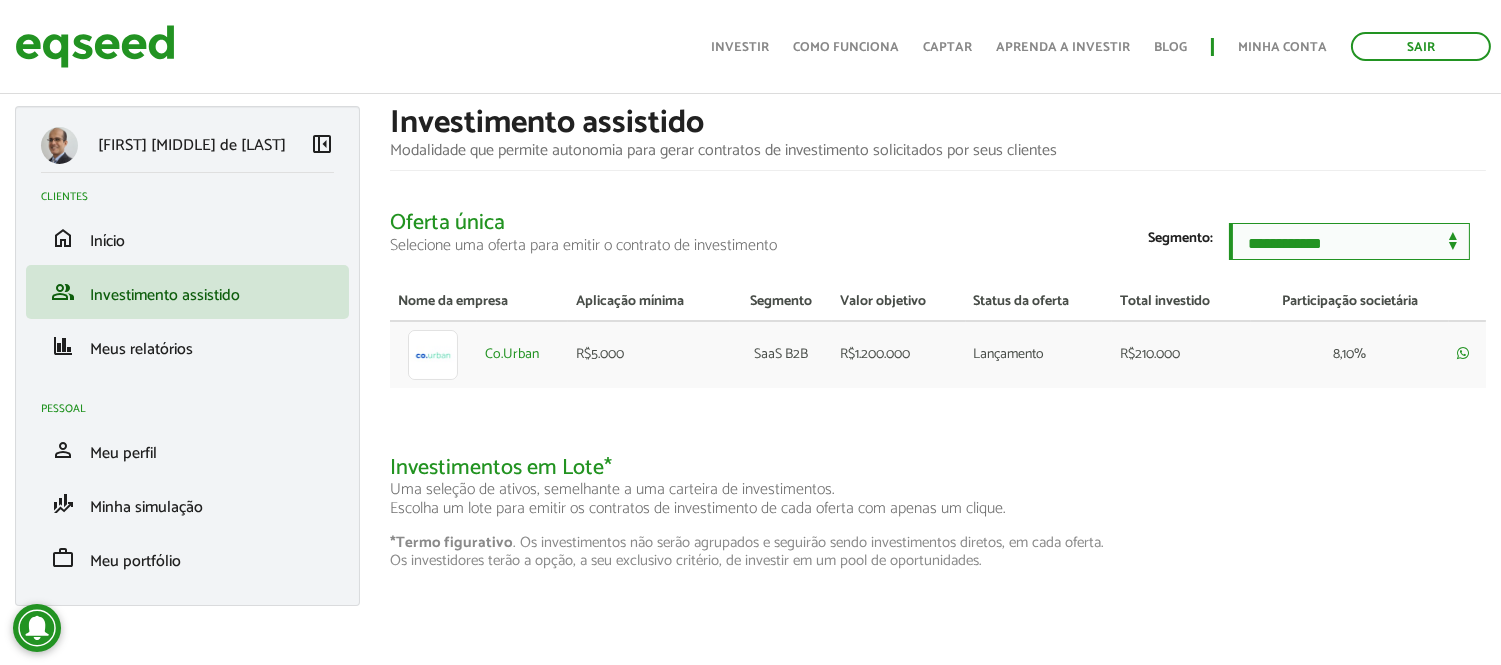 click on "**********" at bounding box center (1349, 241) 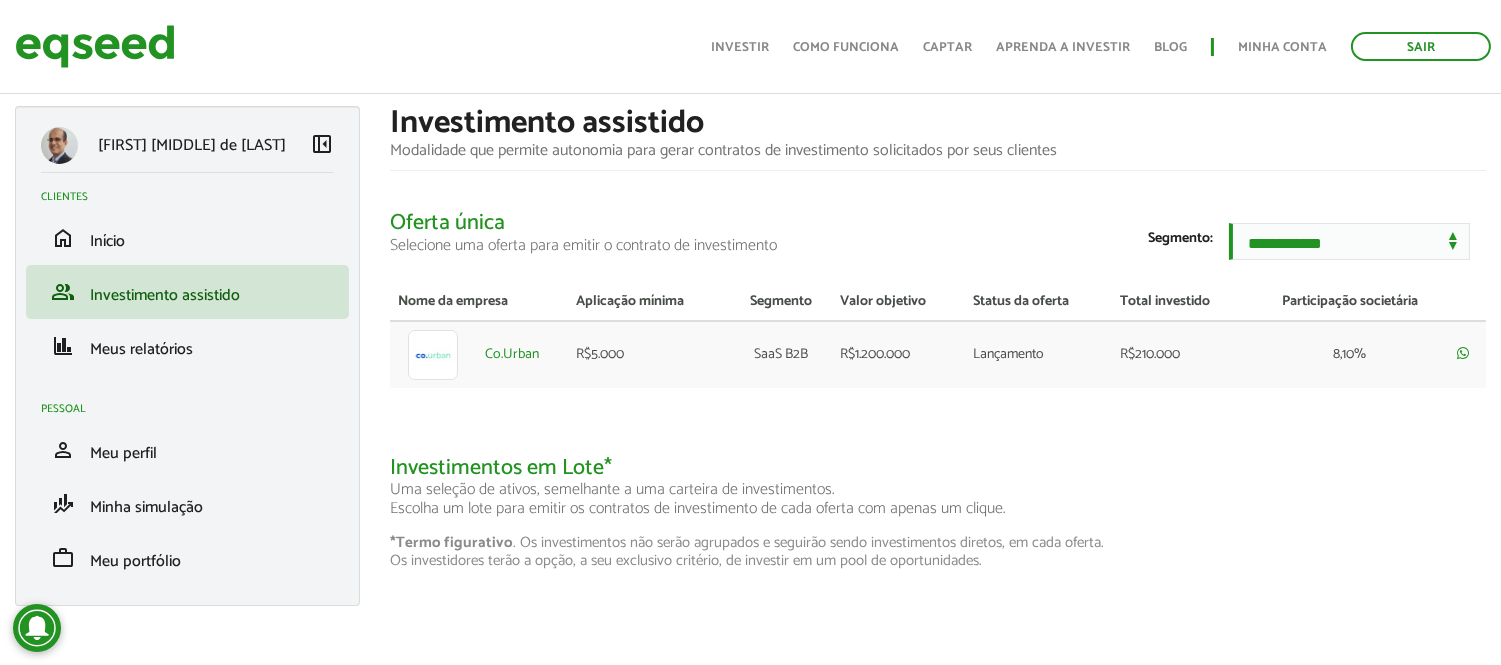 click on "Oferta única Selecione uma oferta para emitir o contrato de investimento" at bounding box center [938, 232] 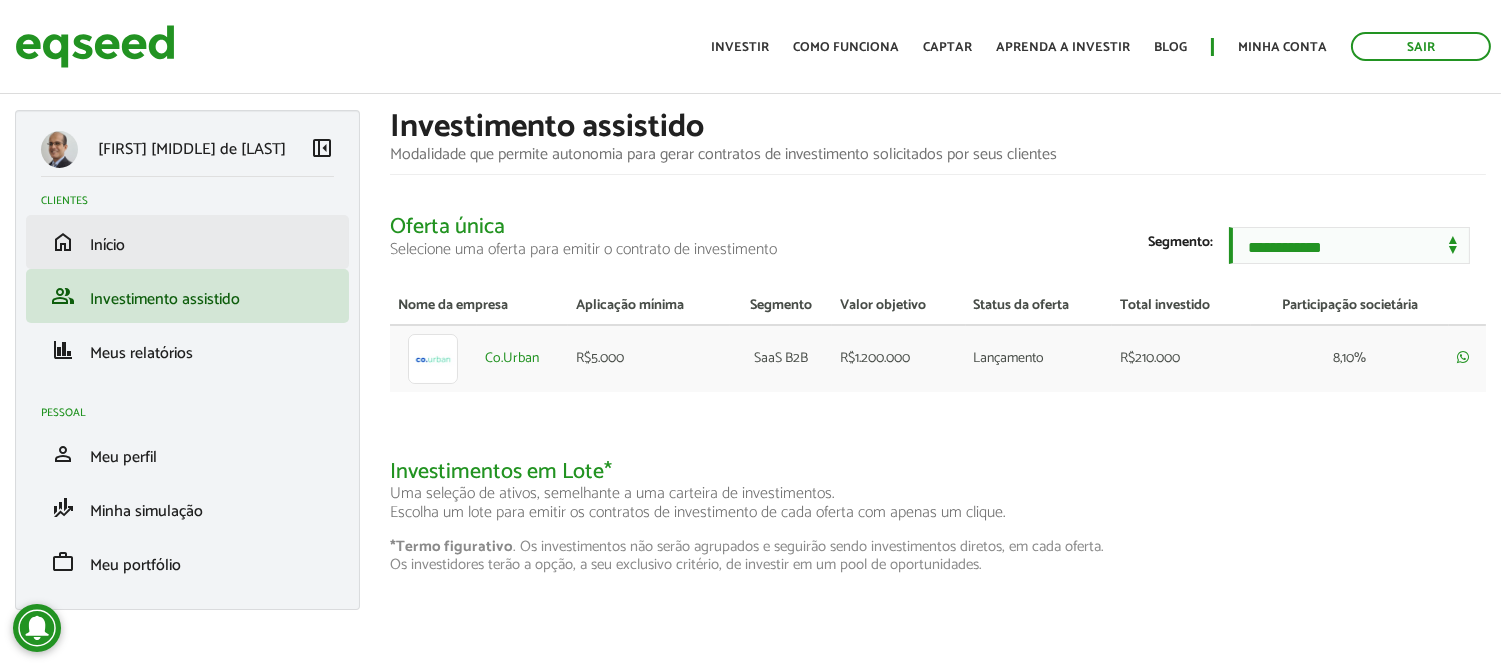 click on "home Início" at bounding box center (187, 242) 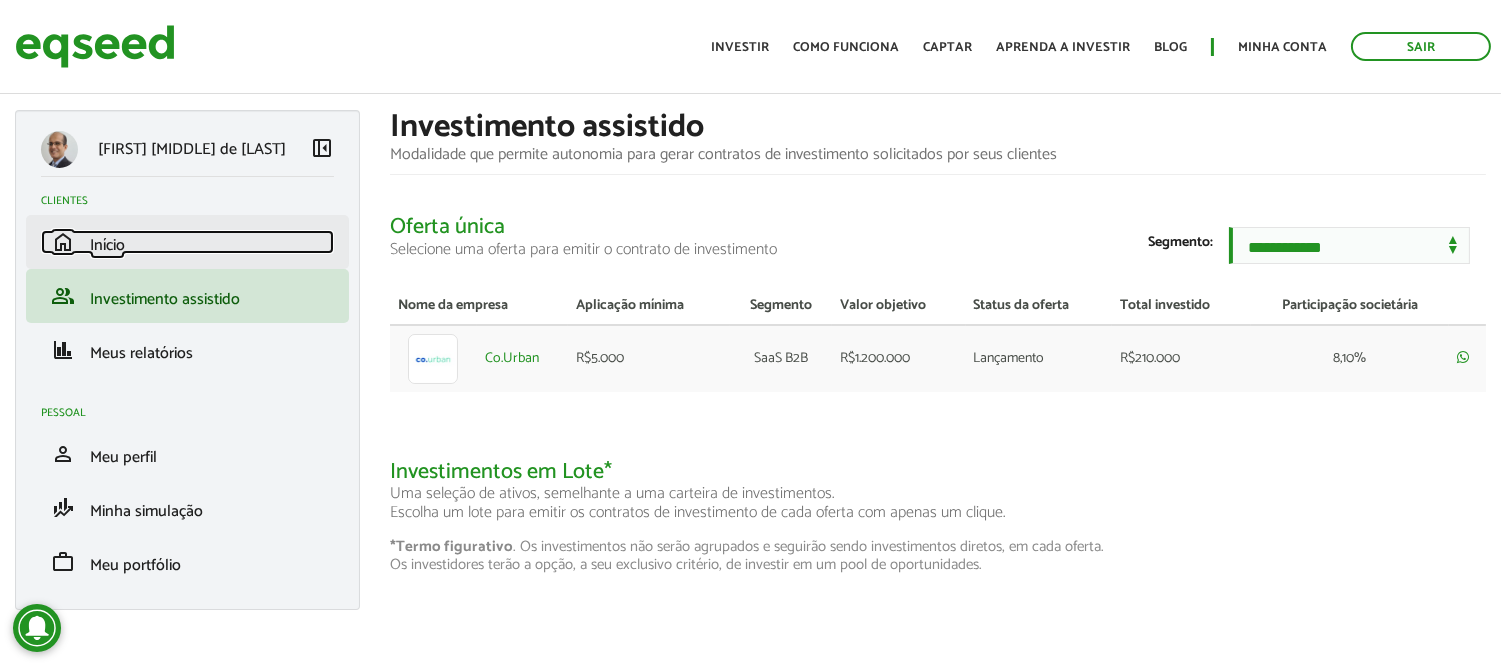 click on "home Início" at bounding box center [187, 242] 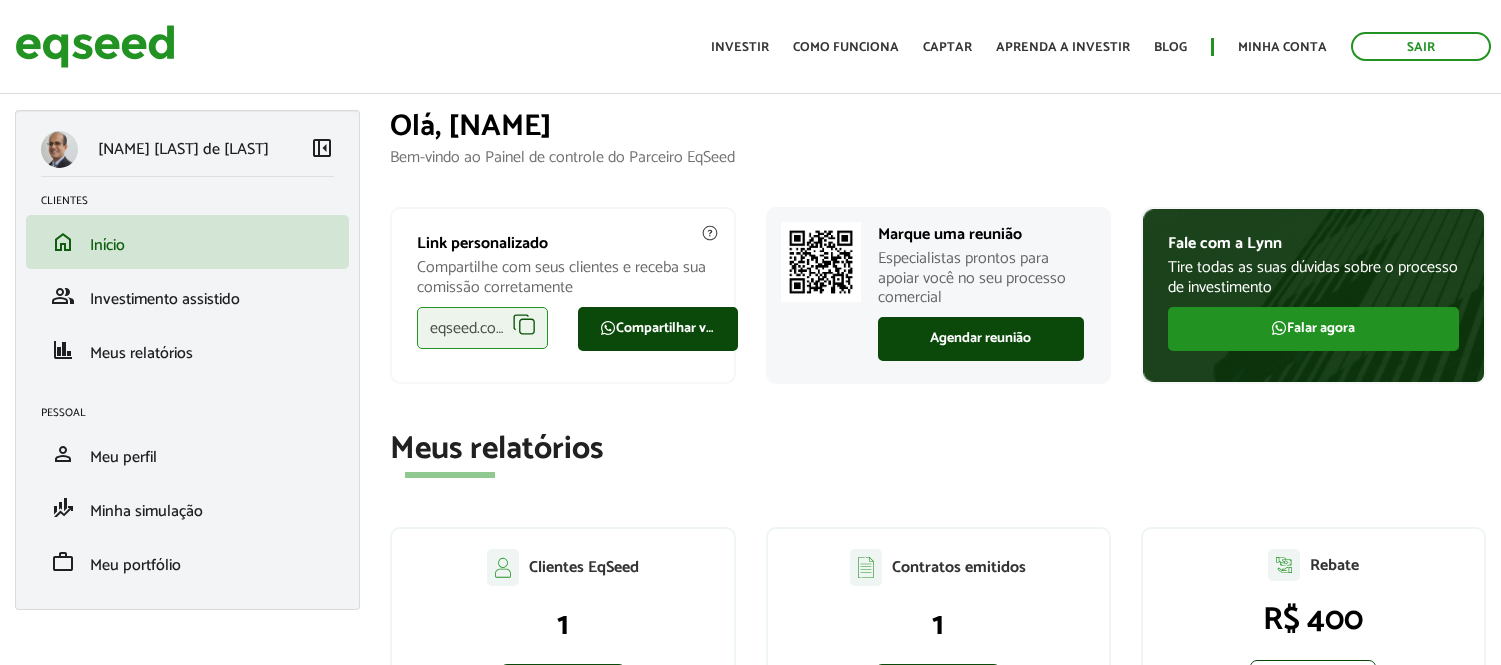 scroll, scrollTop: 0, scrollLeft: 0, axis: both 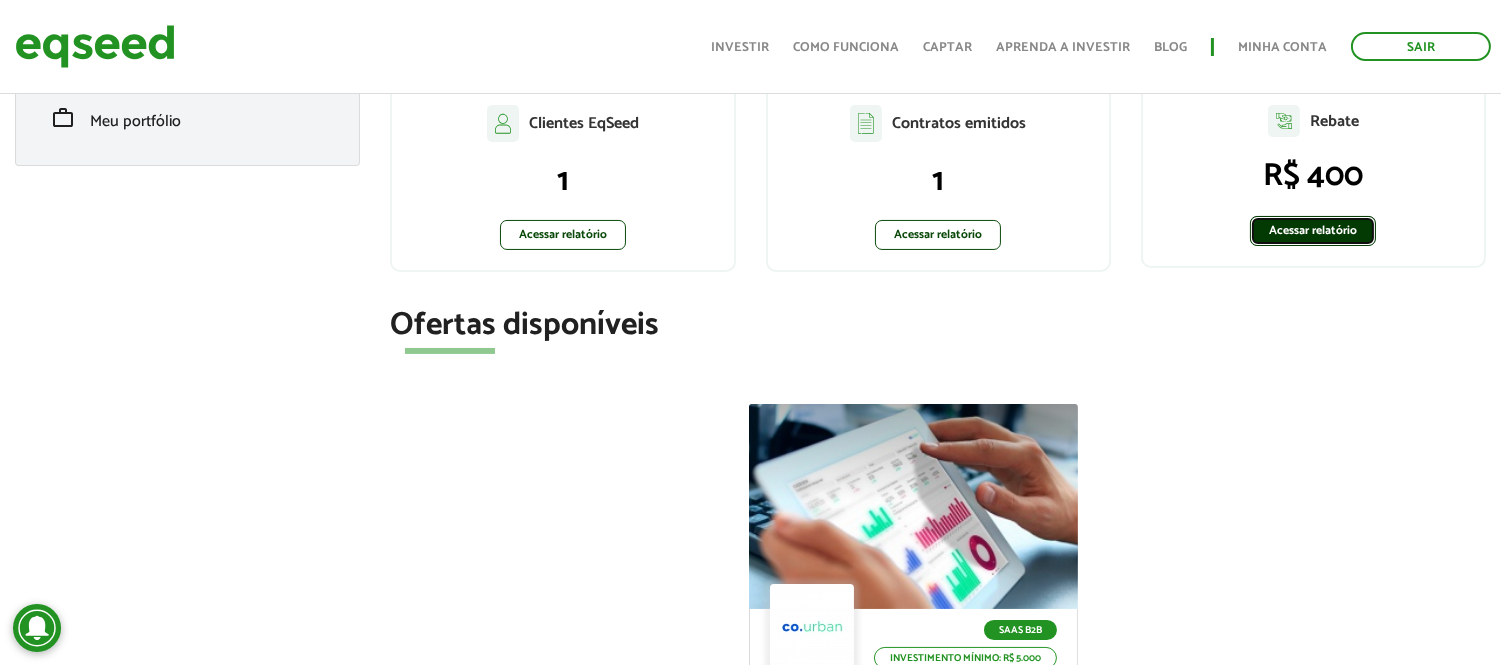 click on "Acessar relatório" at bounding box center [1313, 231] 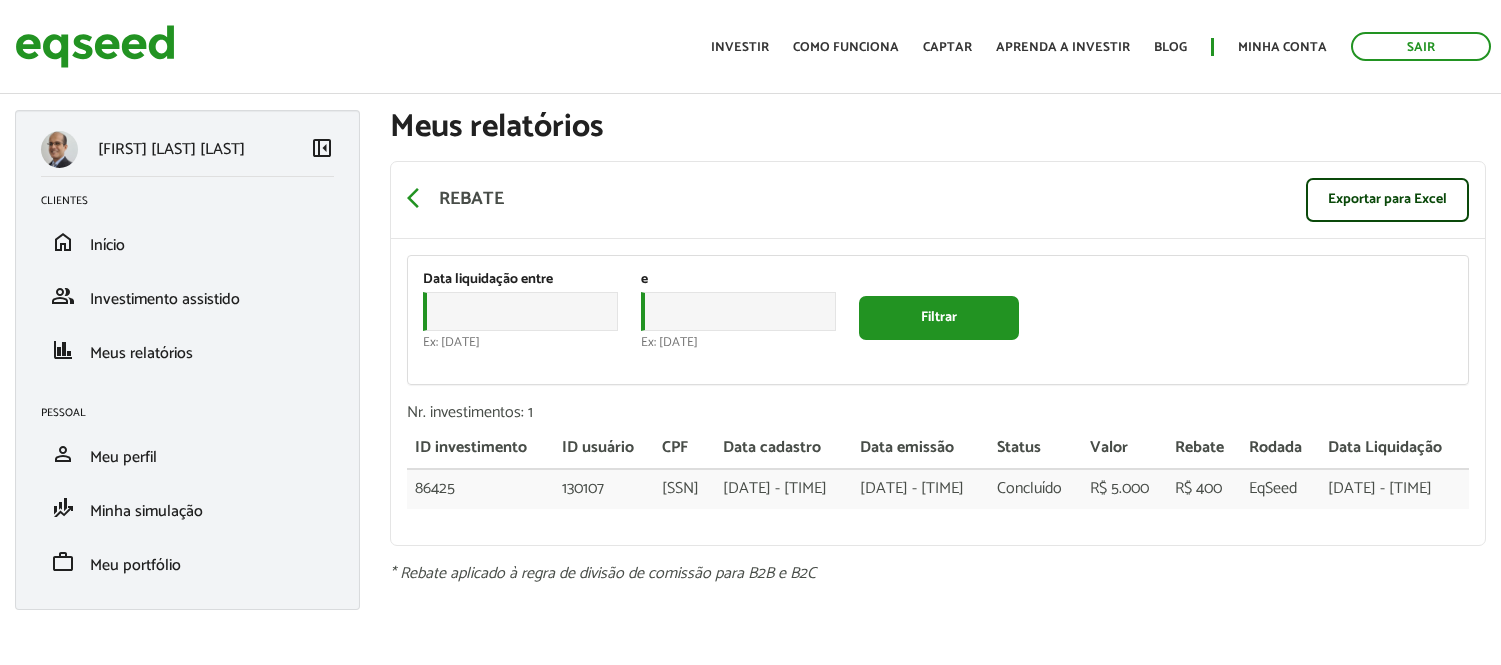 scroll, scrollTop: 0, scrollLeft: 0, axis: both 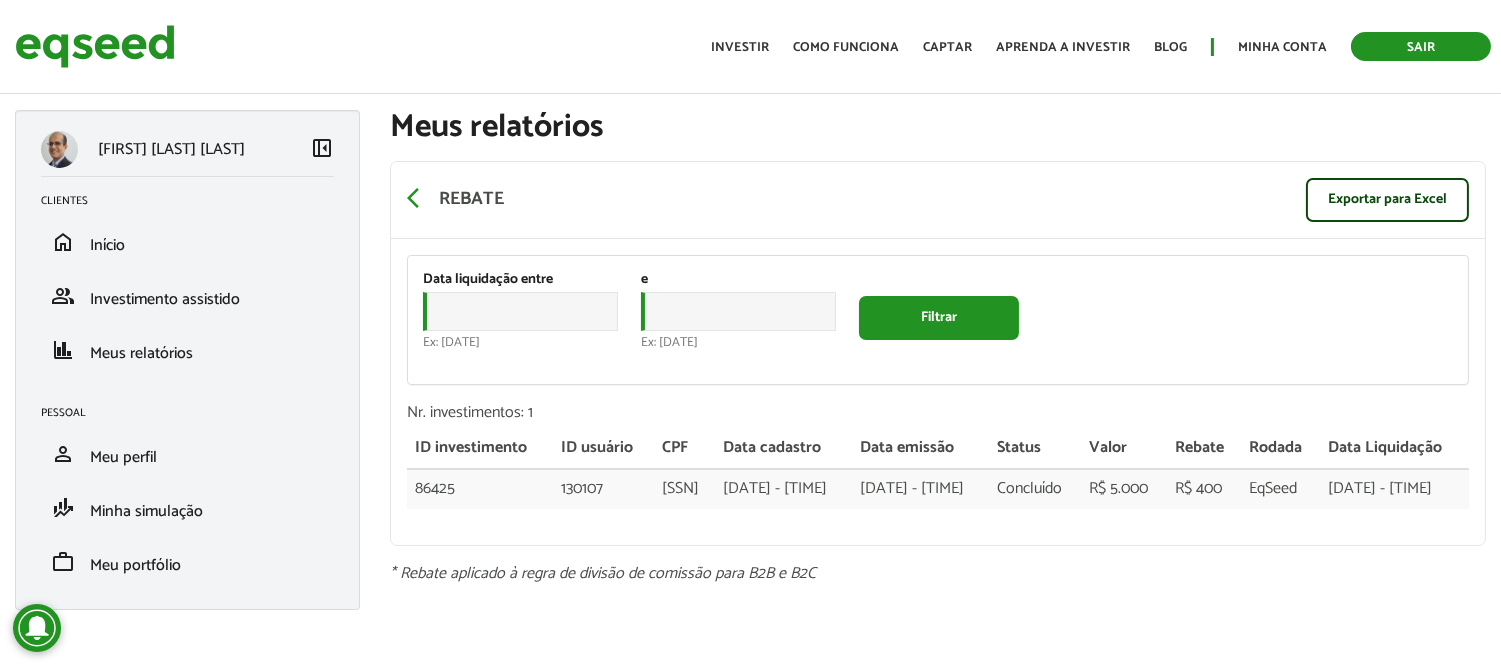 click on "Sair" at bounding box center [1421, 46] 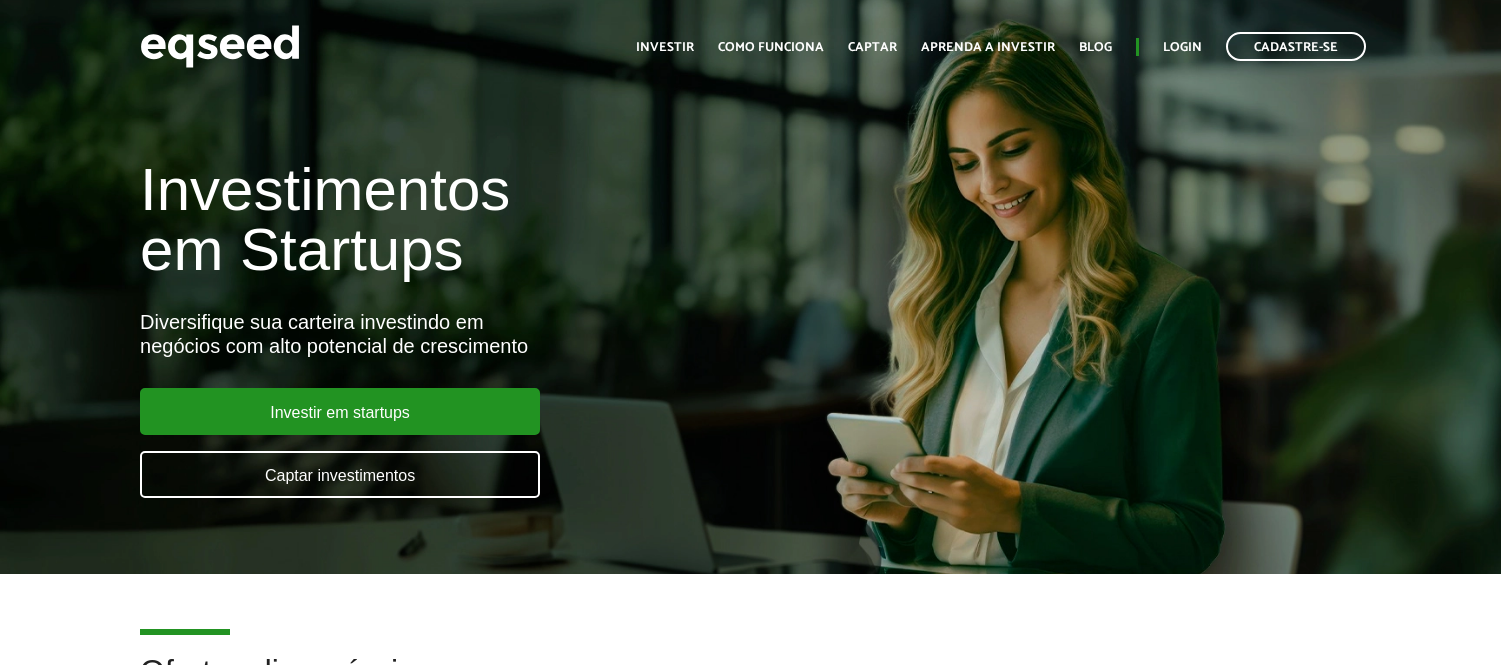 scroll, scrollTop: 0, scrollLeft: 0, axis: both 